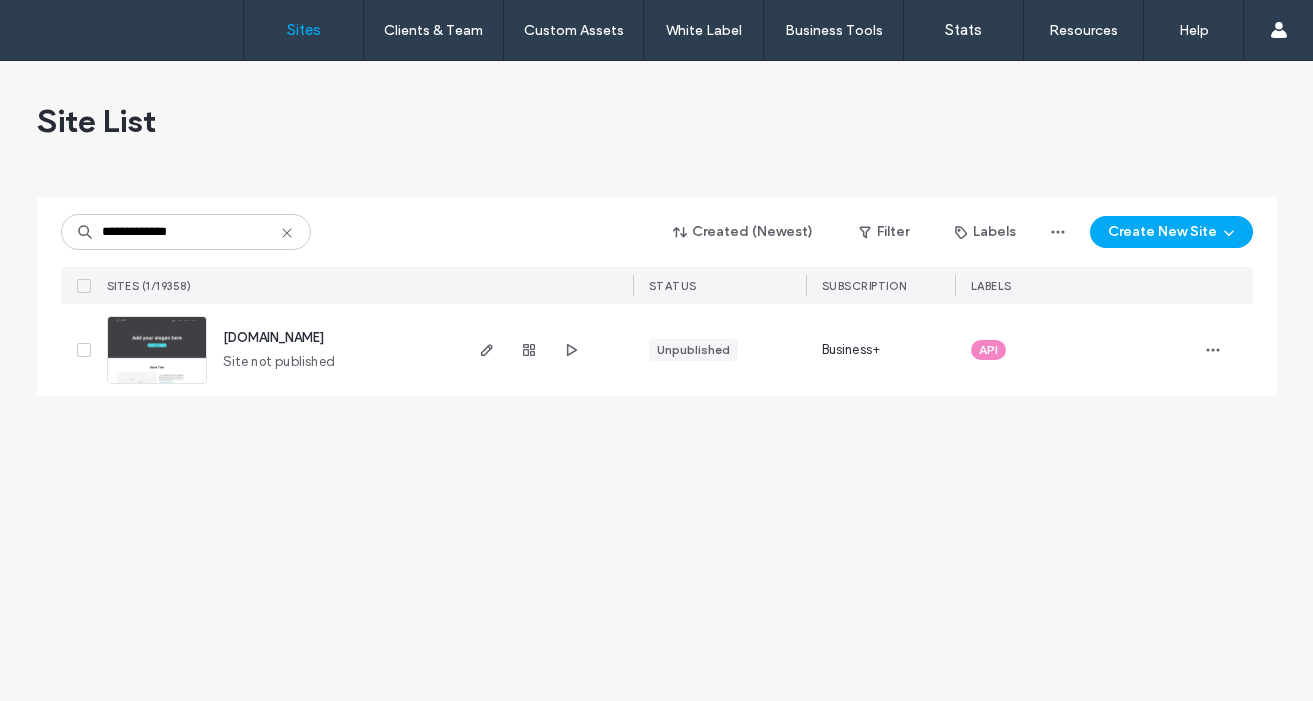 scroll, scrollTop: 0, scrollLeft: 0, axis: both 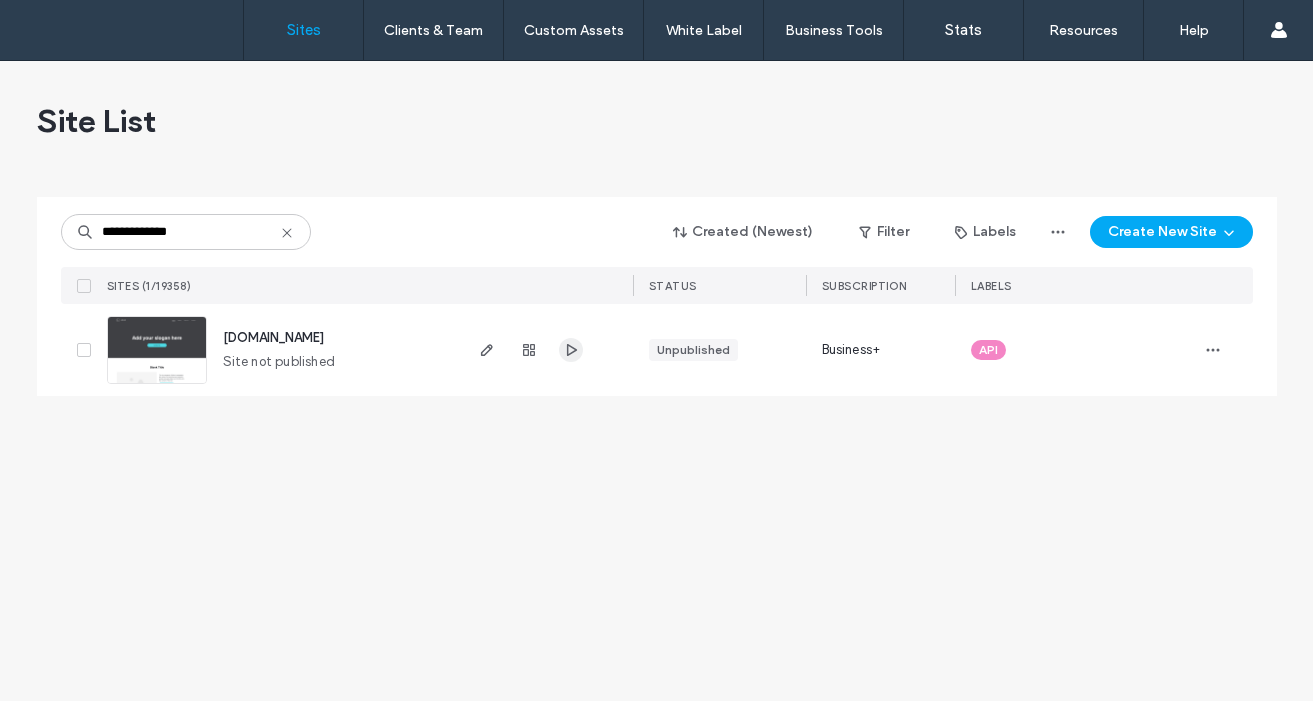 type on "**********" 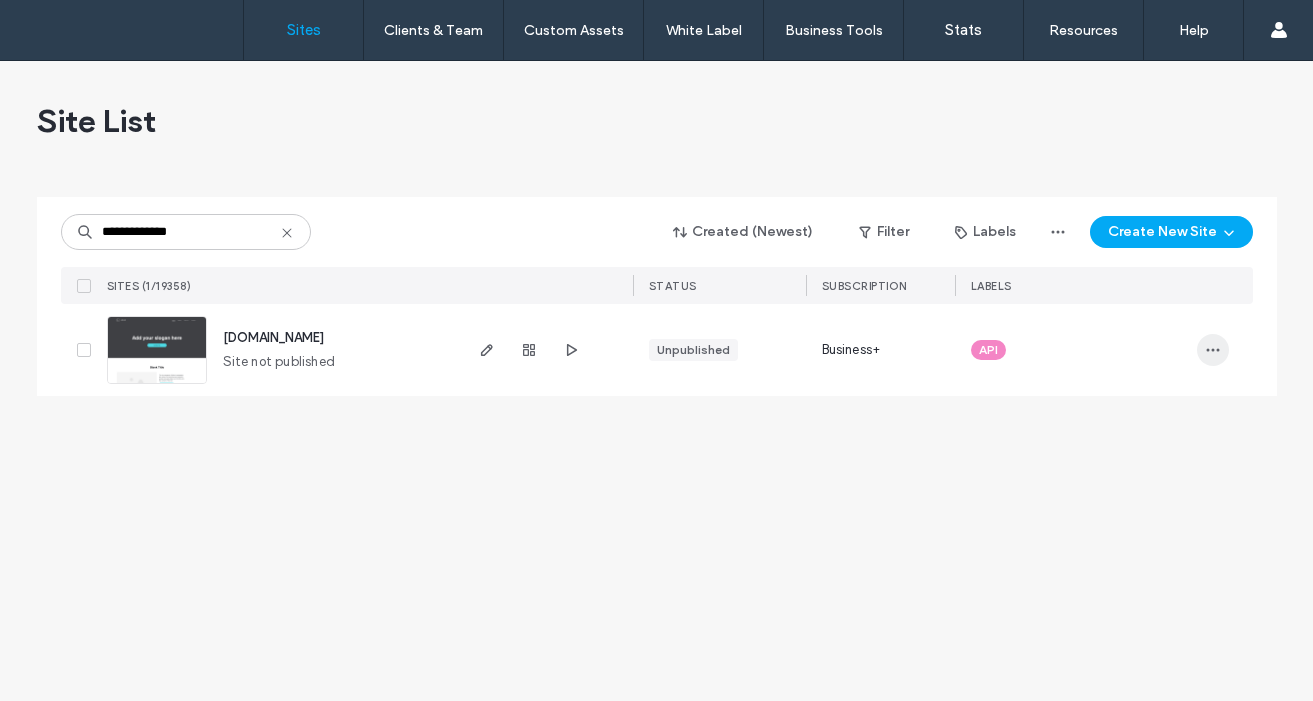 click 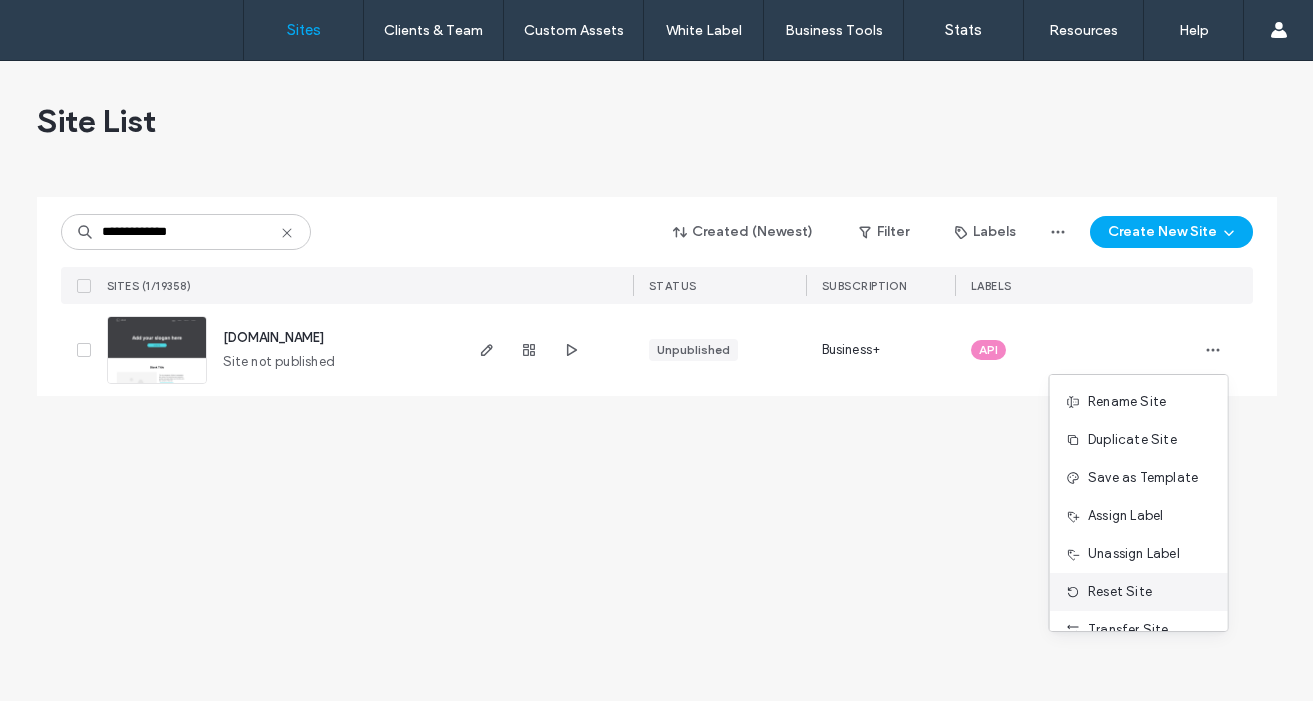 click on "Reset Site" at bounding box center (1139, 592) 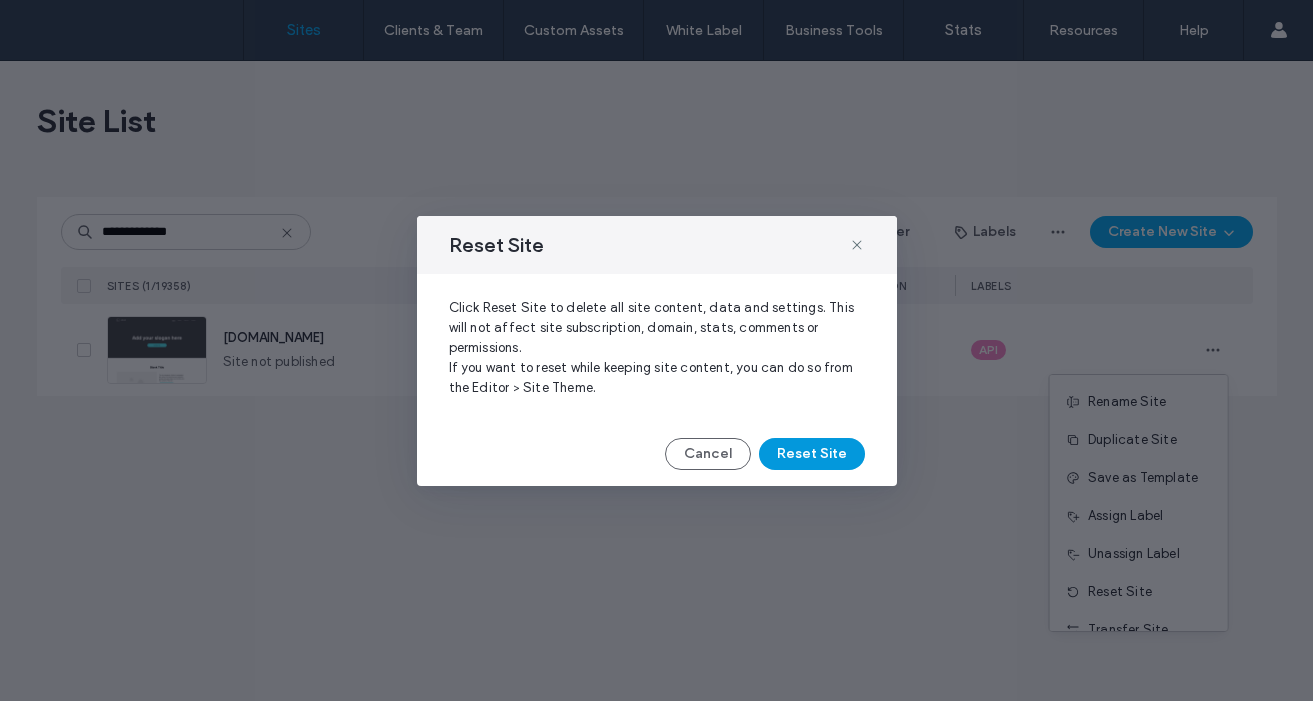 click on "Reset Site" at bounding box center [812, 454] 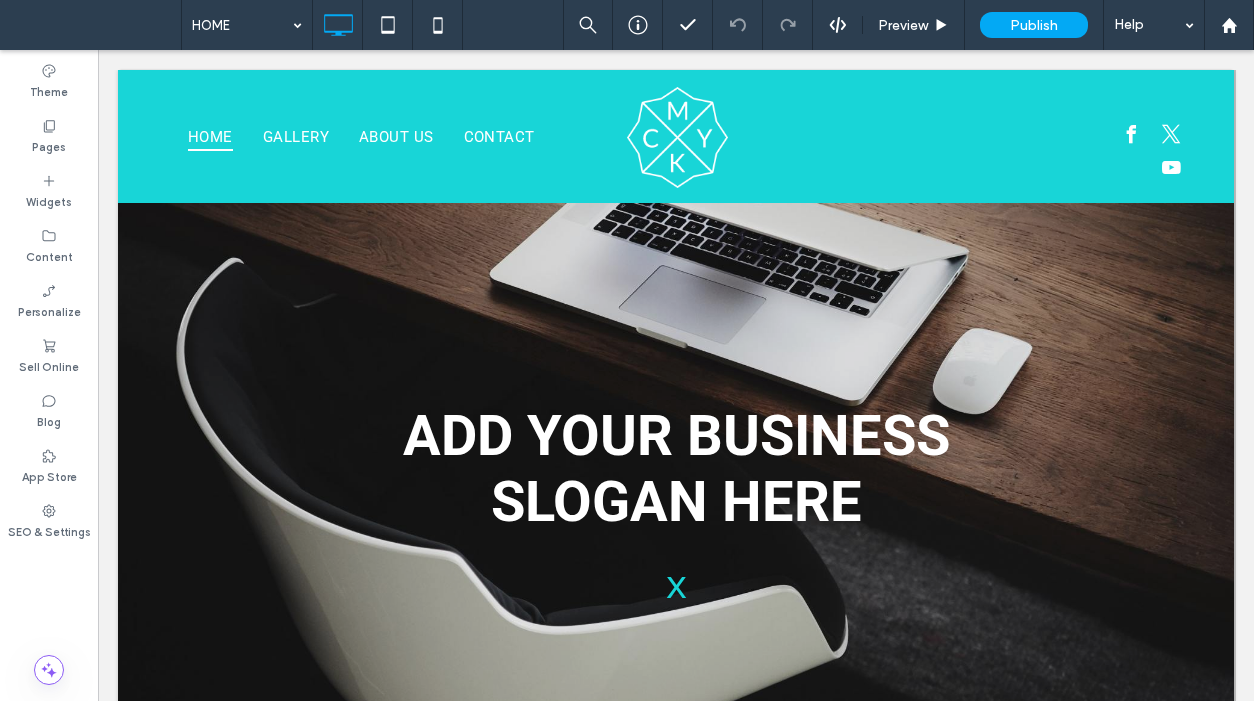 scroll, scrollTop: 0, scrollLeft: 0, axis: both 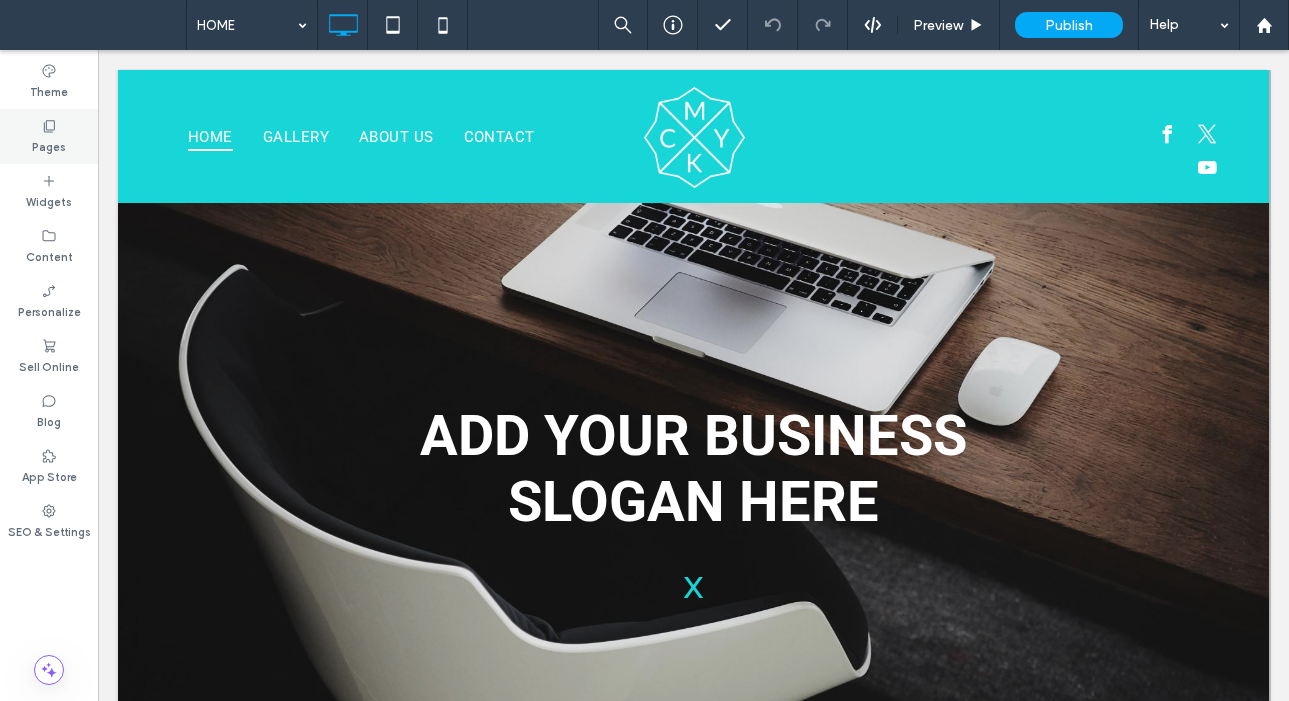 click on "Pages" at bounding box center (49, 136) 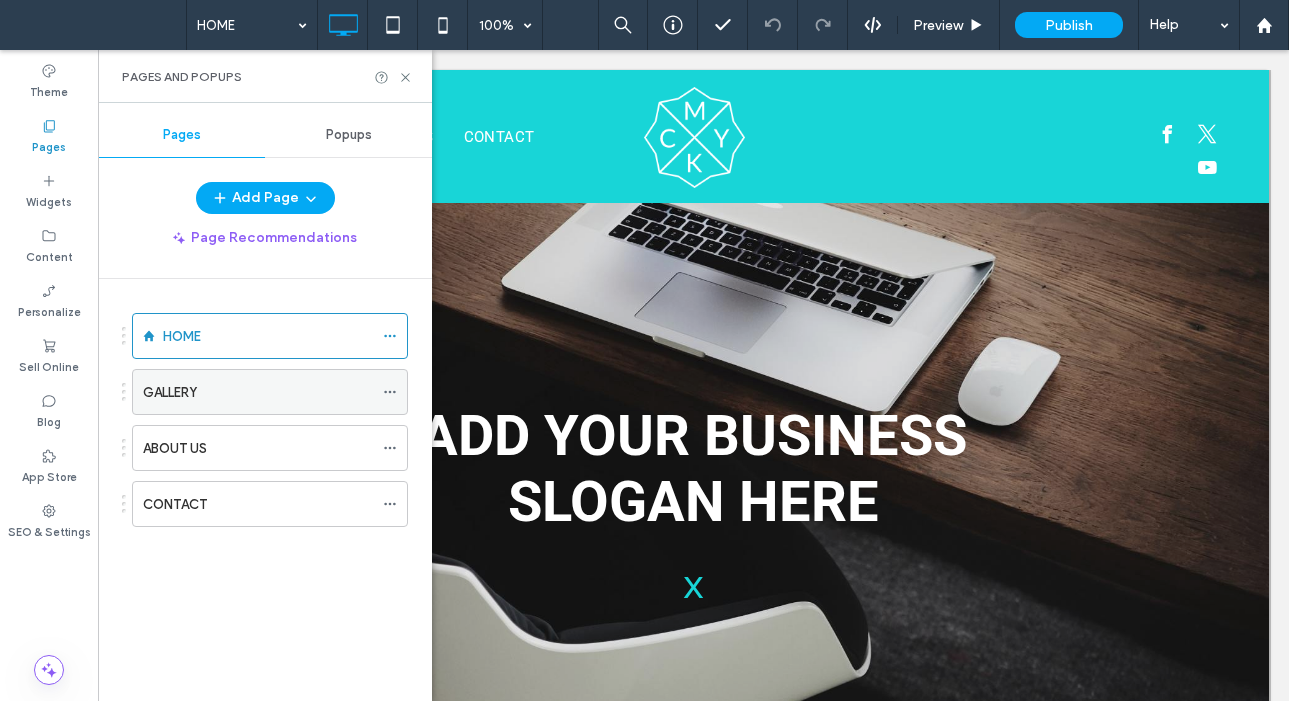 click 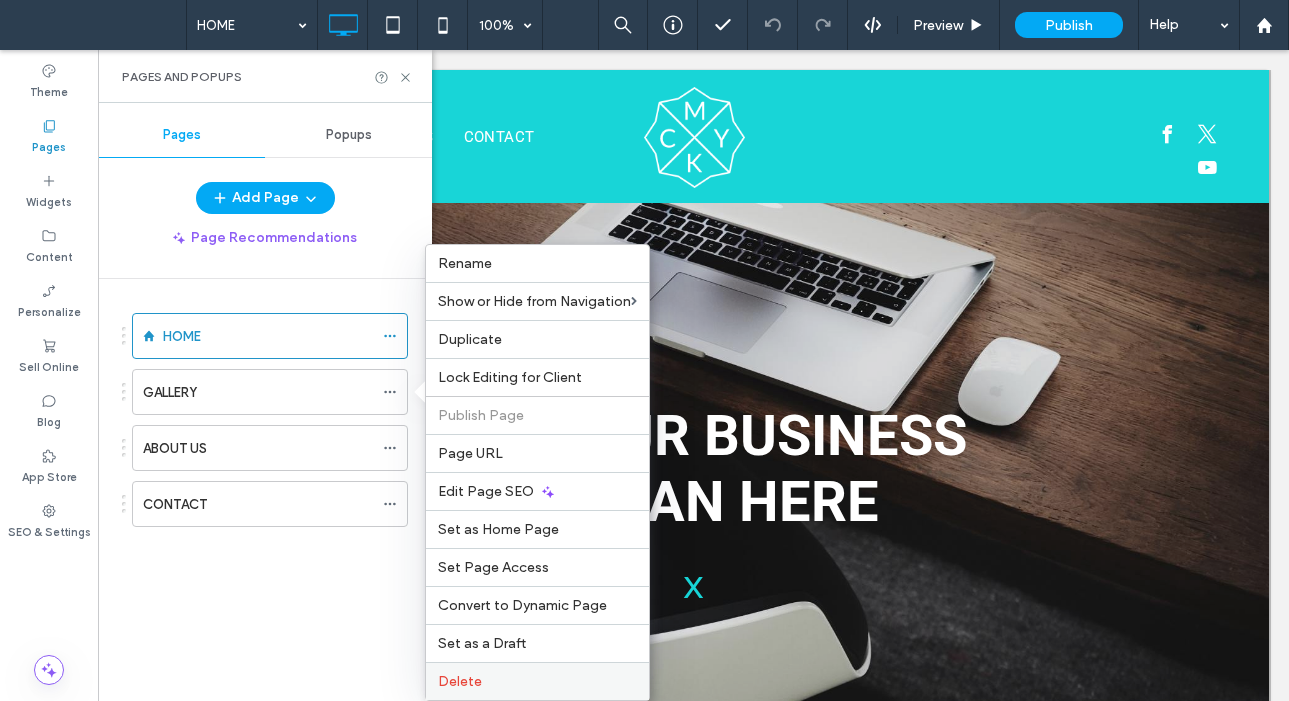 click on "Delete" at bounding box center (537, 681) 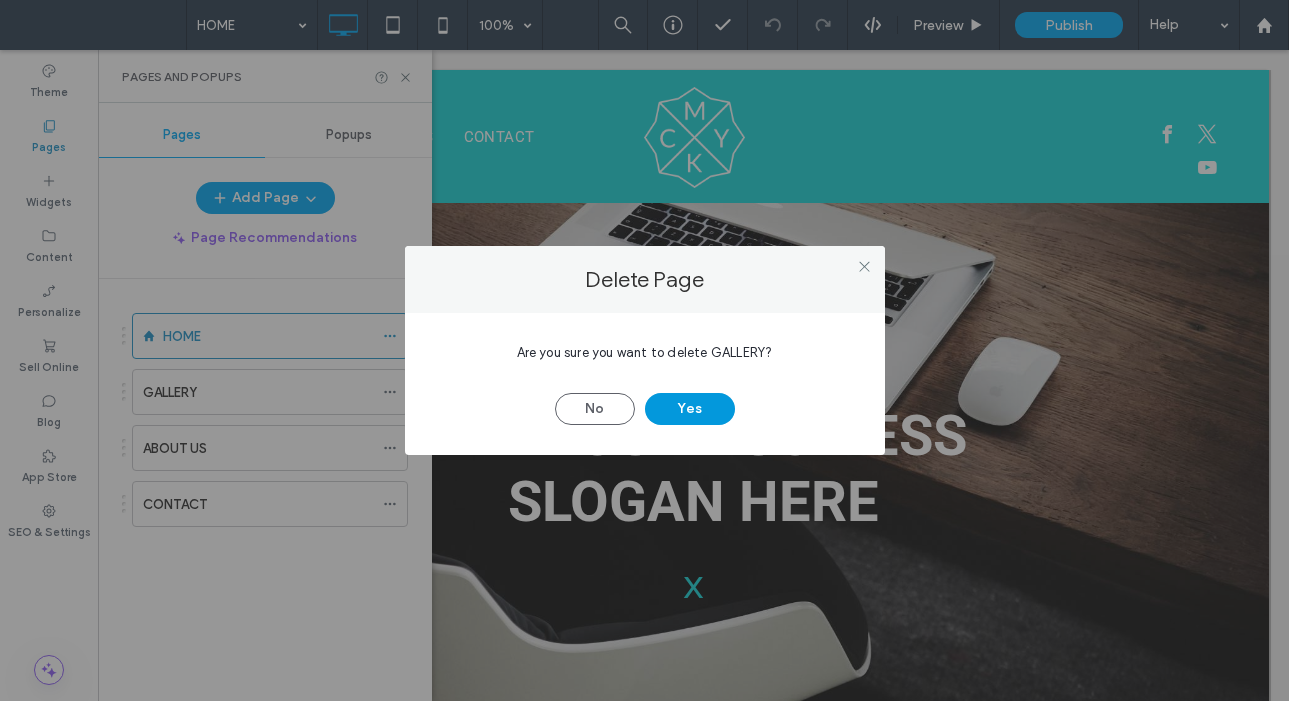 click on "Yes" at bounding box center [690, 409] 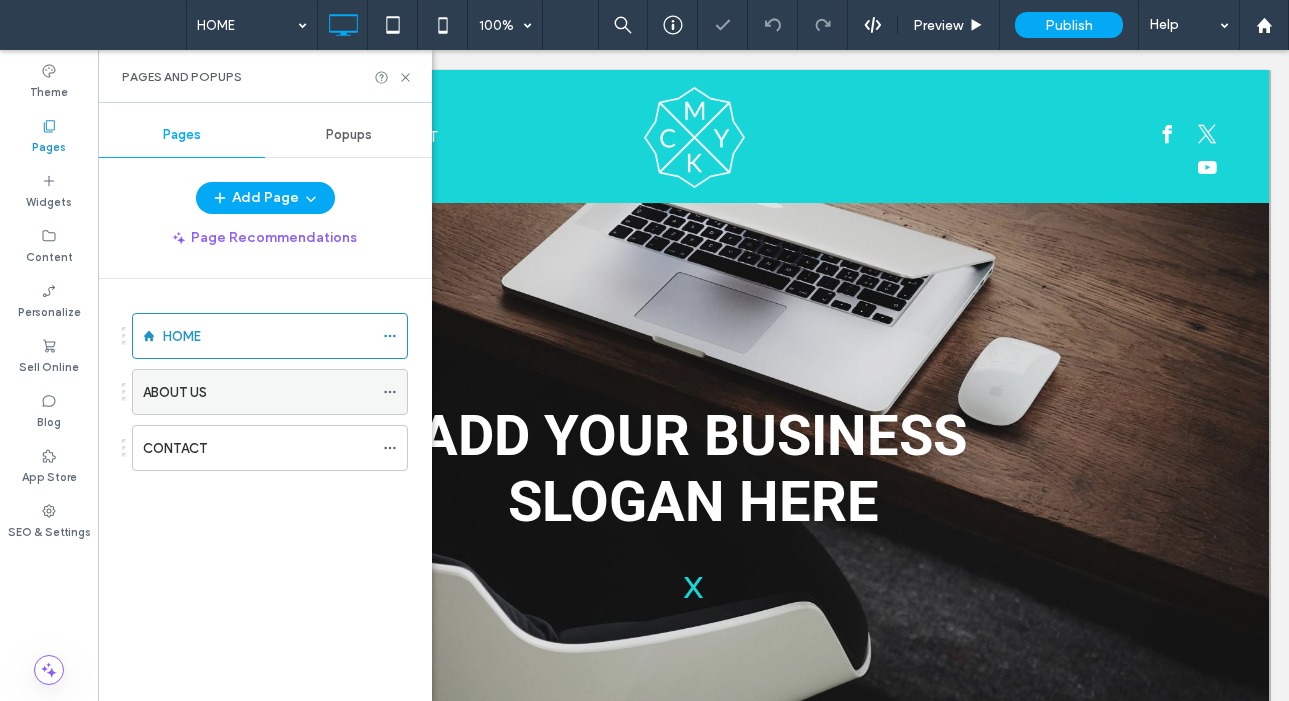 click 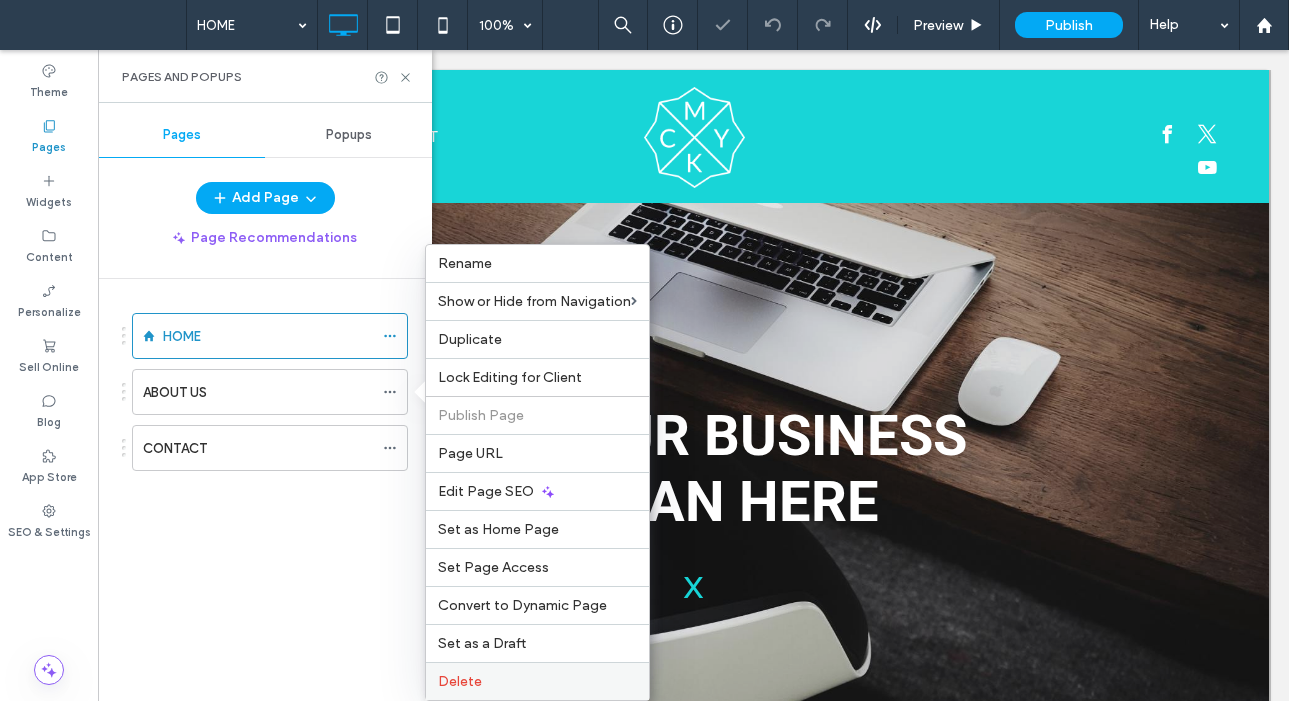 click on "Delete" at bounding box center (460, 681) 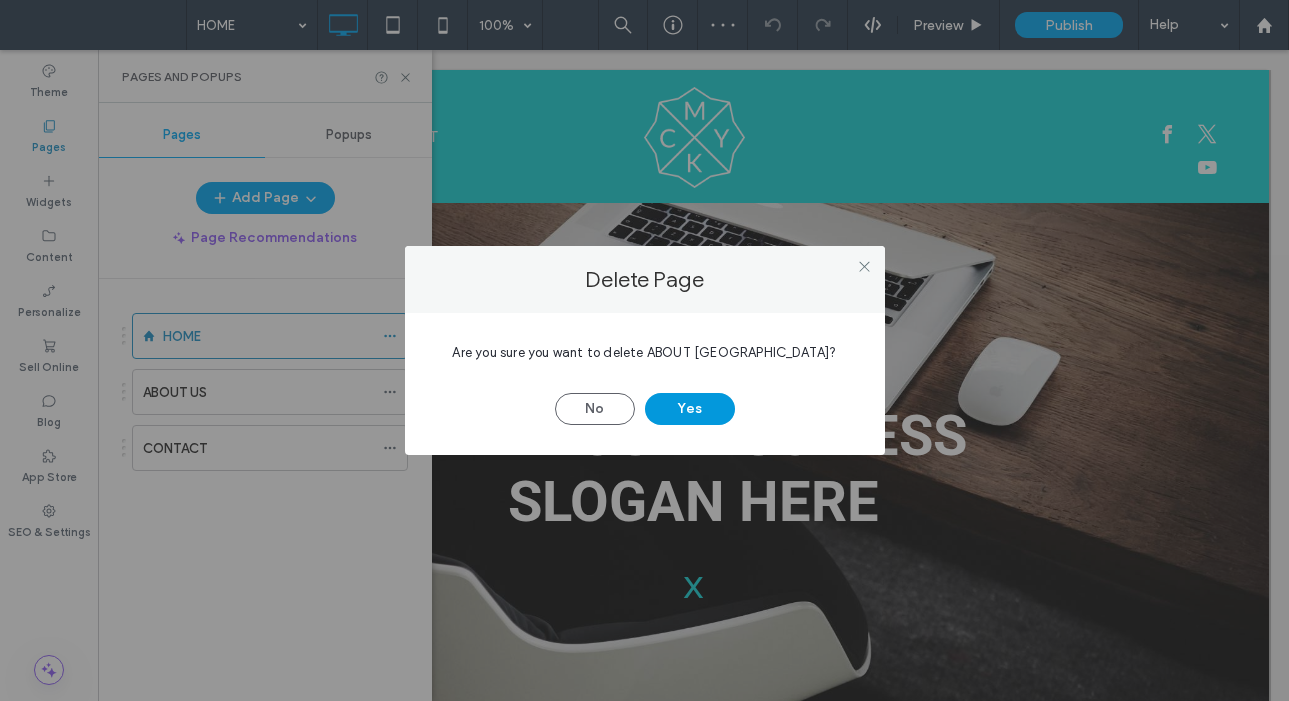 click on "Yes" at bounding box center [690, 409] 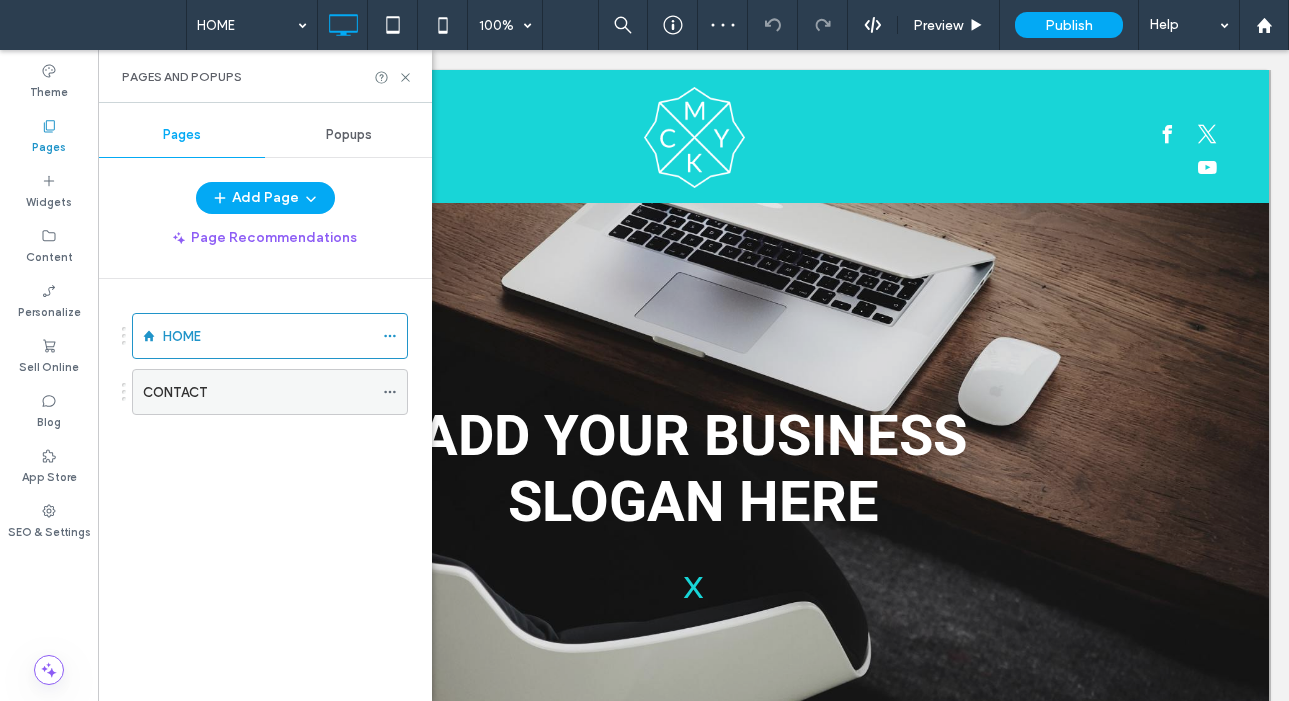click on "CONTACT" at bounding box center (270, 392) 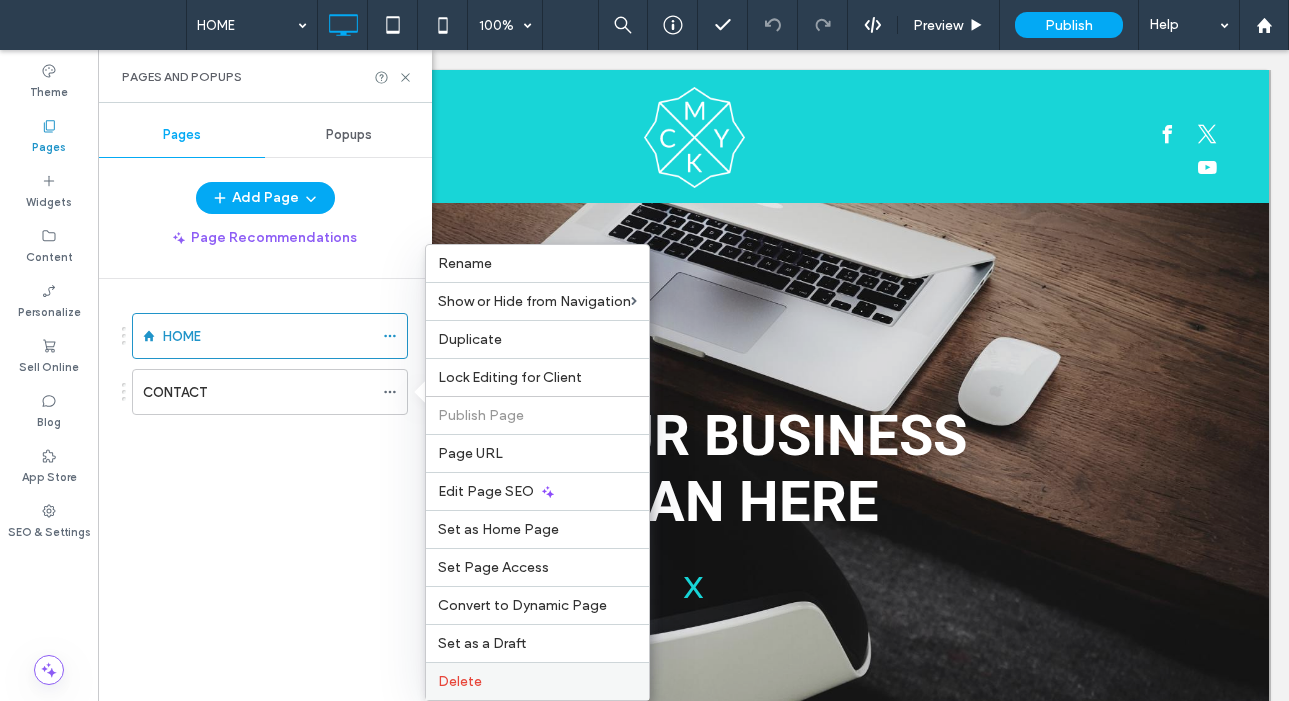 click on "Delete" at bounding box center [460, 681] 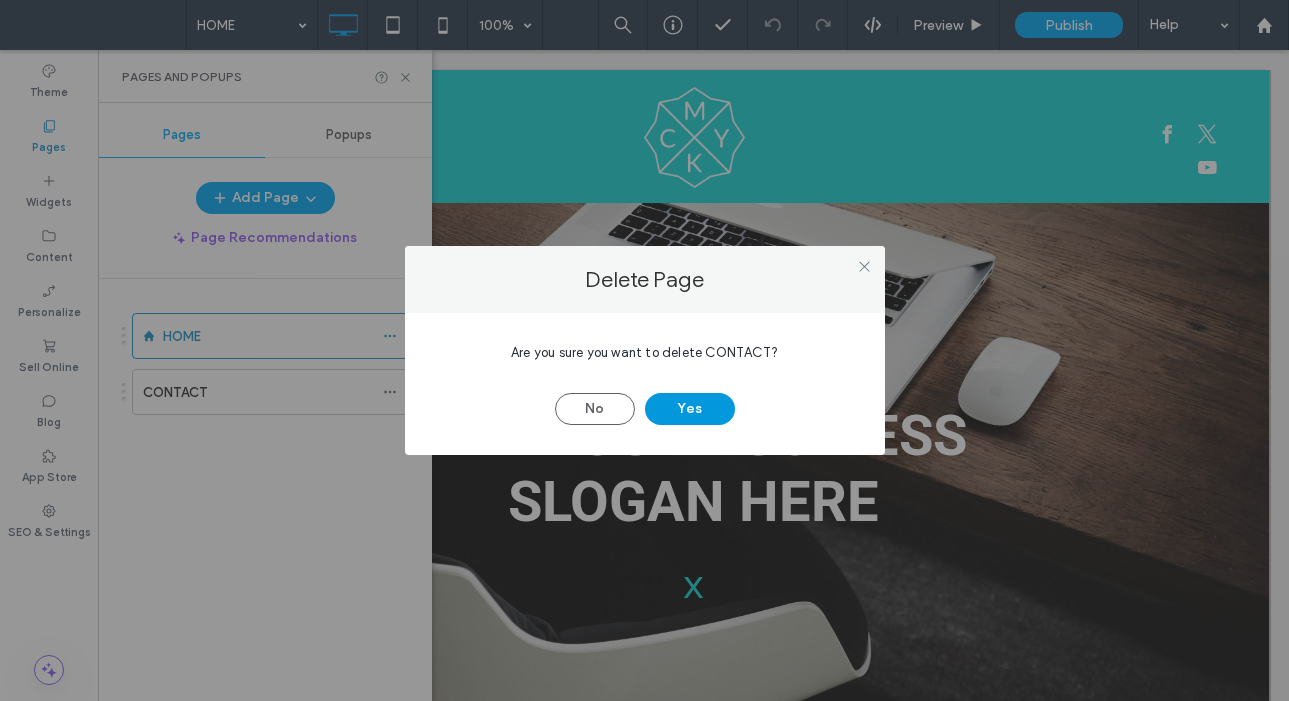click on "Yes" at bounding box center [690, 409] 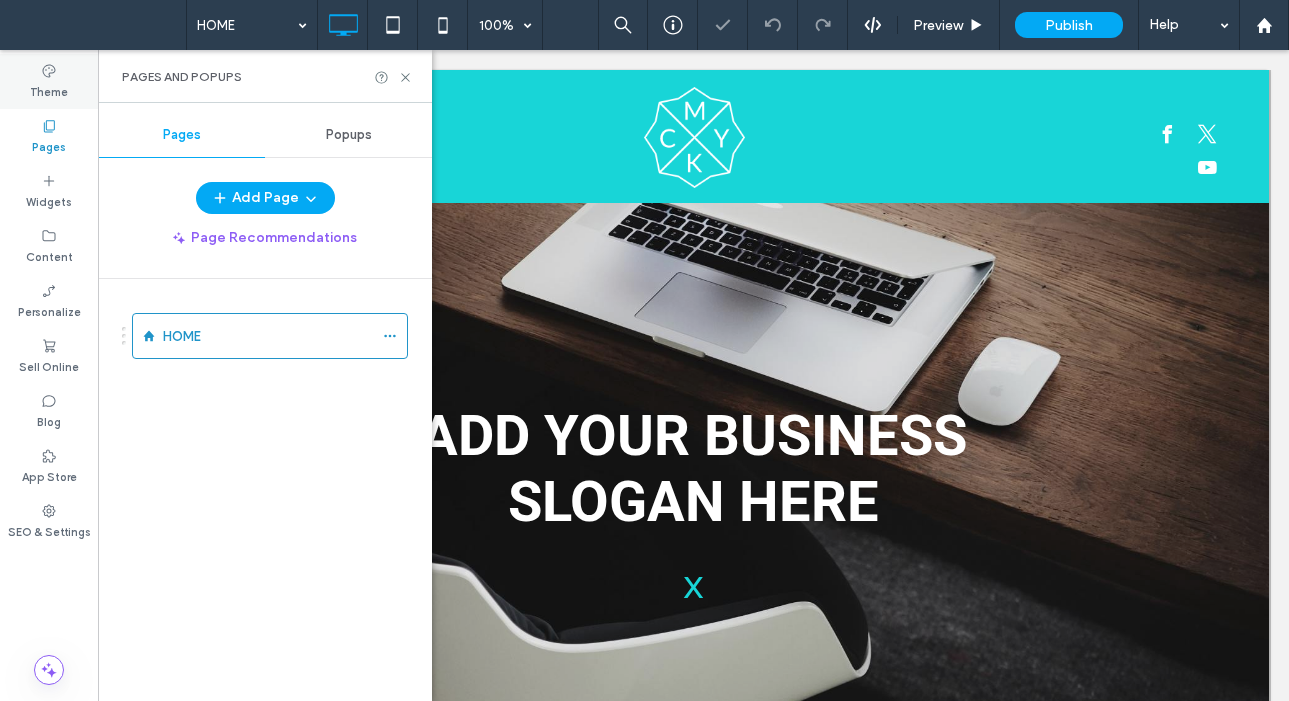 click on "Theme" at bounding box center [49, 81] 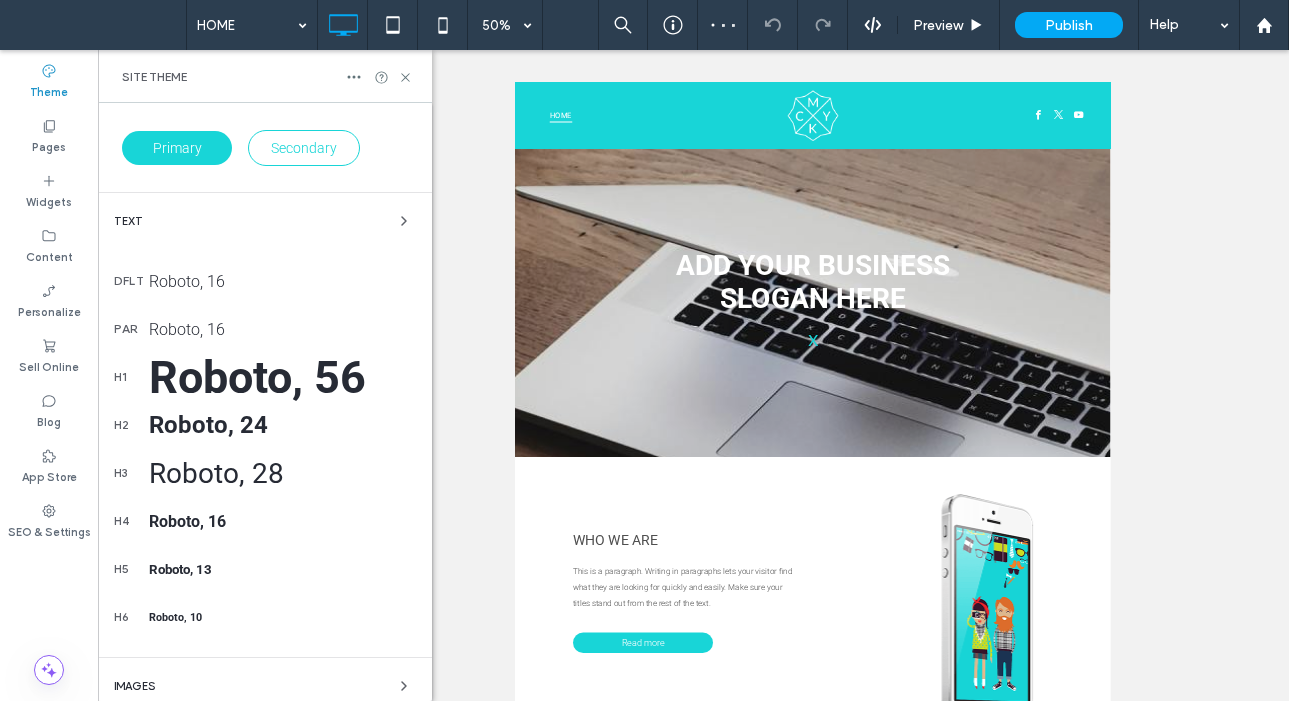 scroll, scrollTop: 349, scrollLeft: 0, axis: vertical 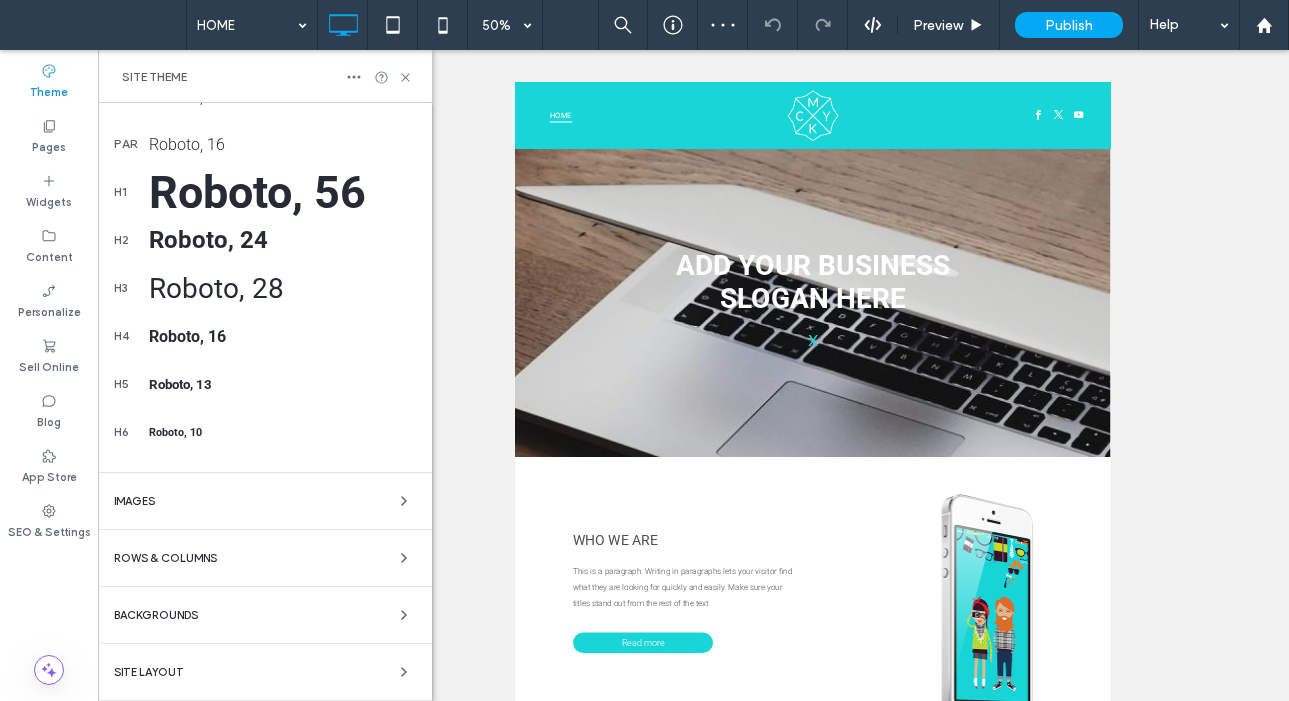 click on "Rows & Columns" at bounding box center [165, 558] 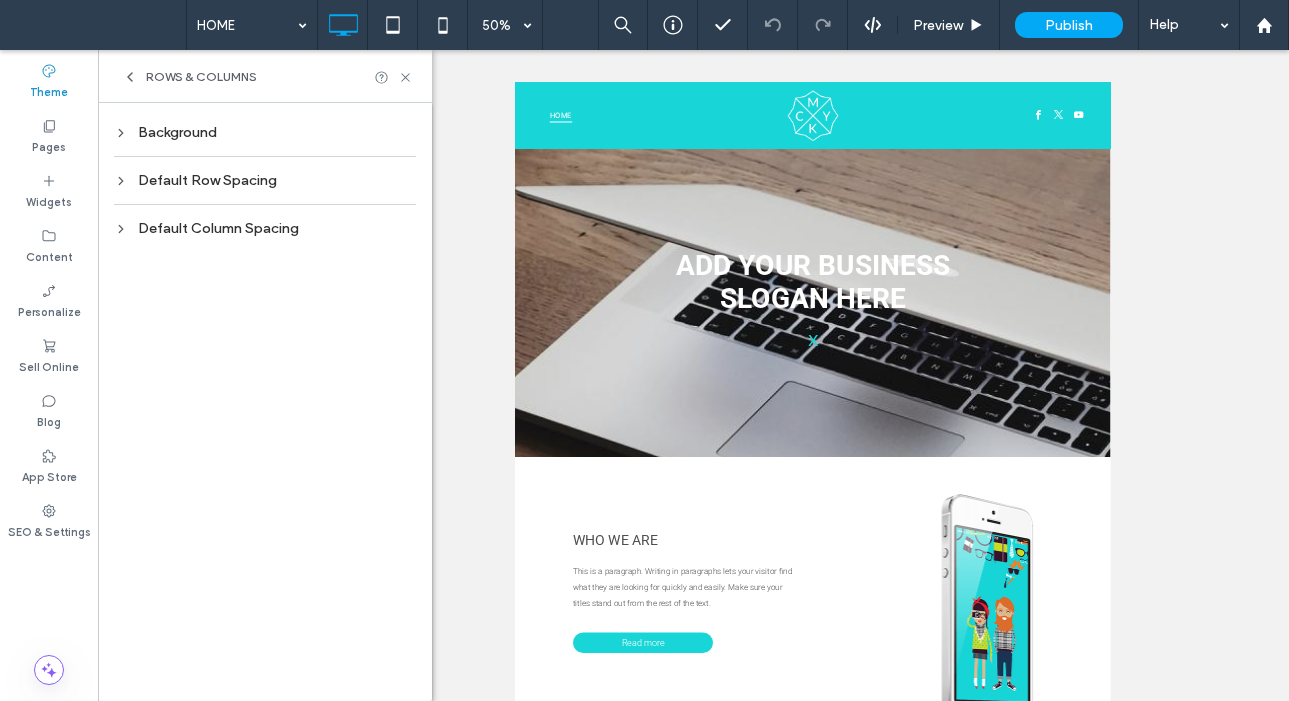 scroll, scrollTop: 0, scrollLeft: 0, axis: both 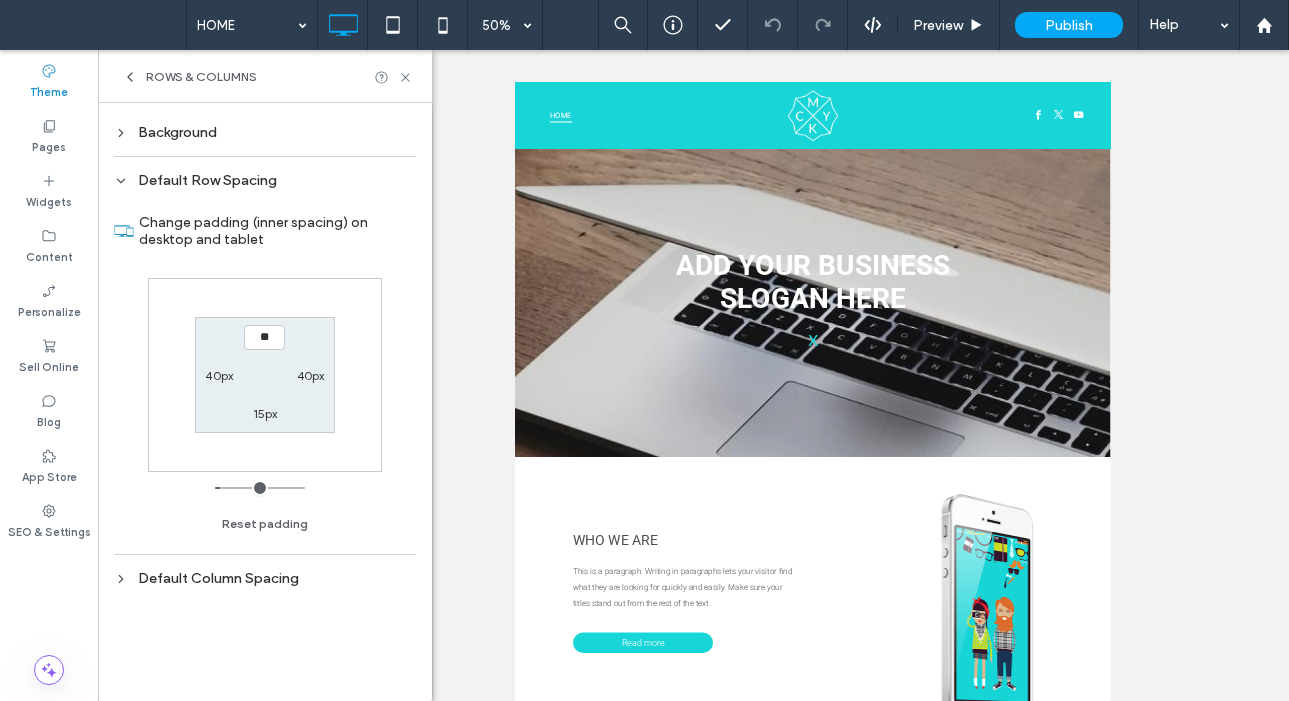 type on "****" 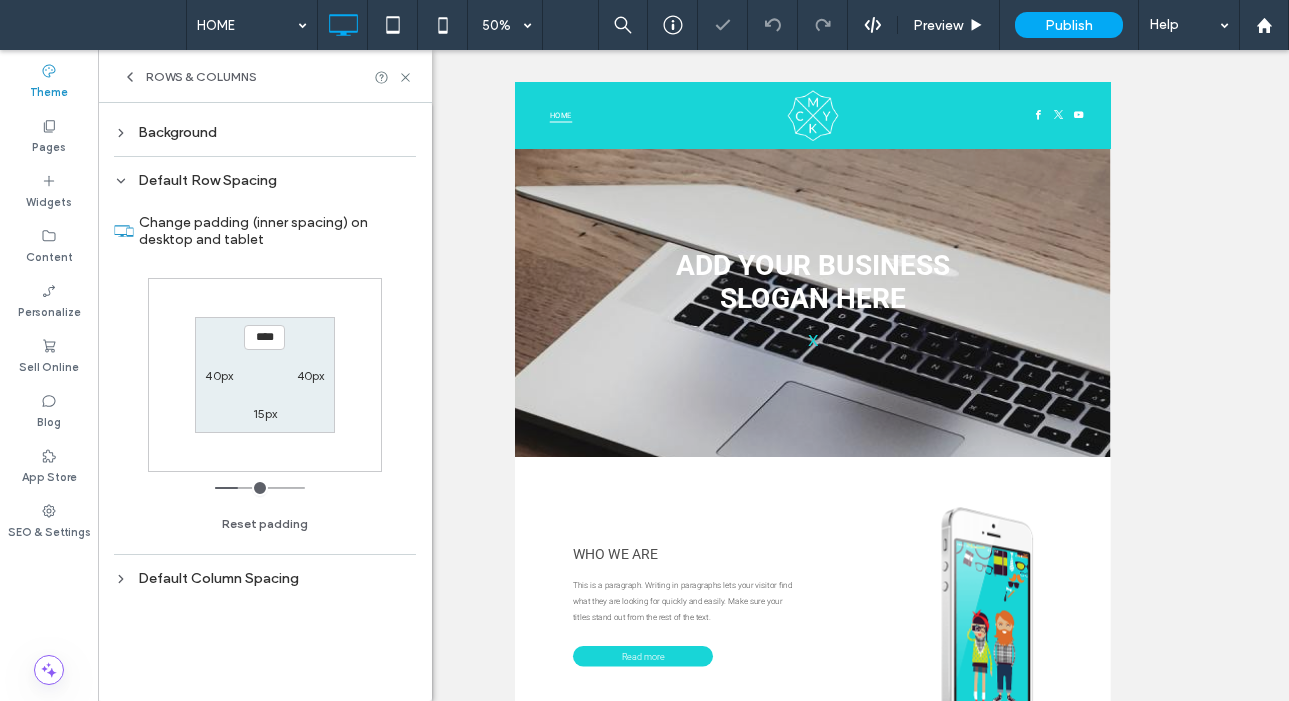 click on "15px" at bounding box center (265, 413) 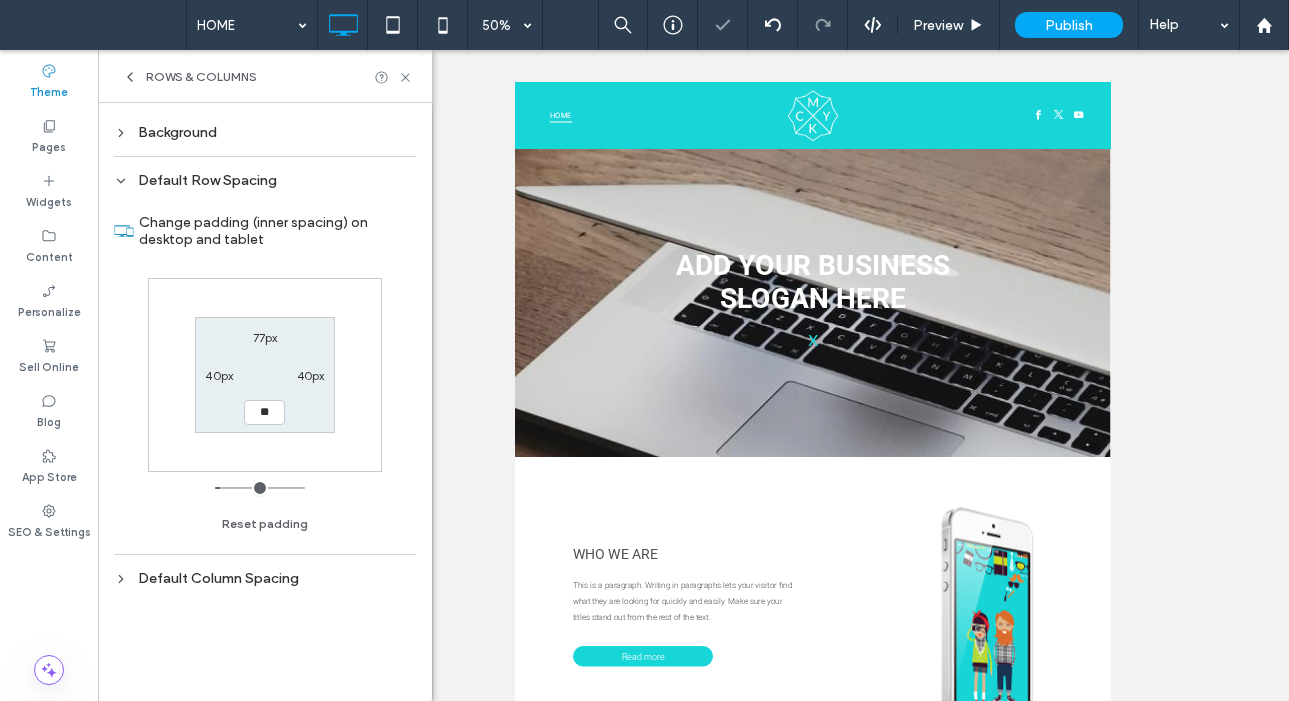 type on "**" 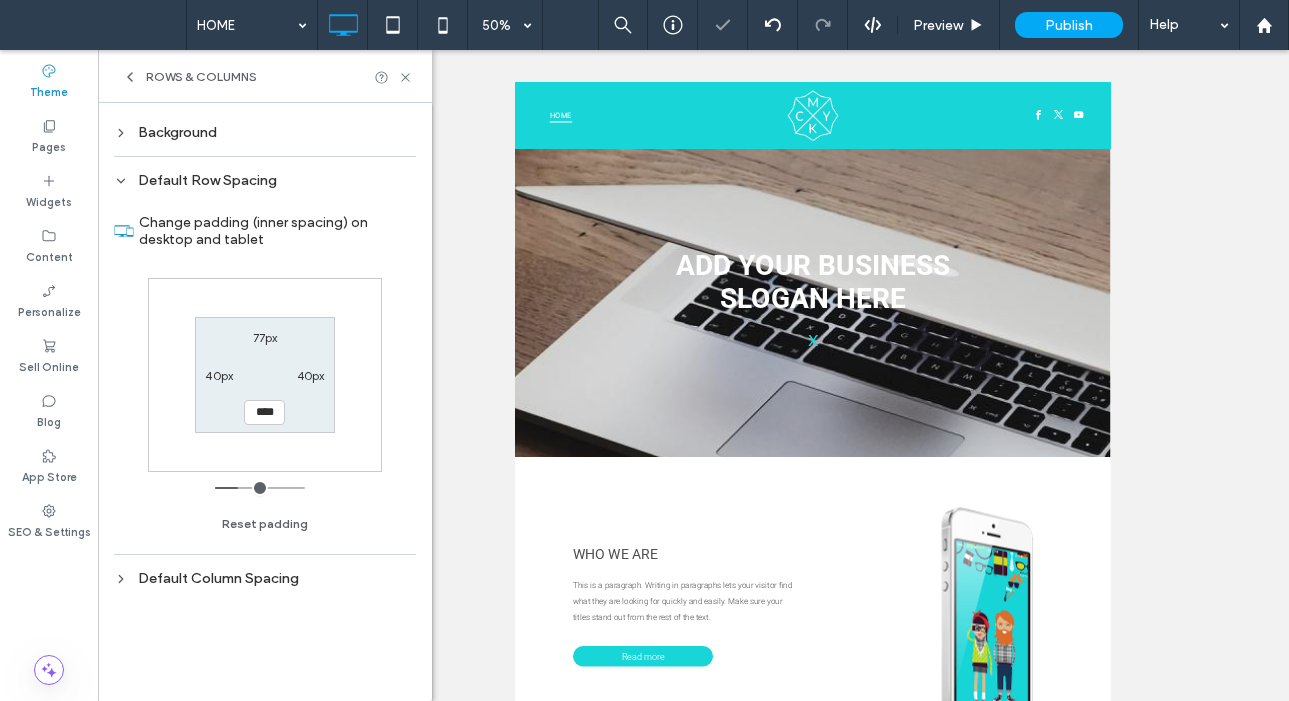 click on "77px" at bounding box center (265, 337) 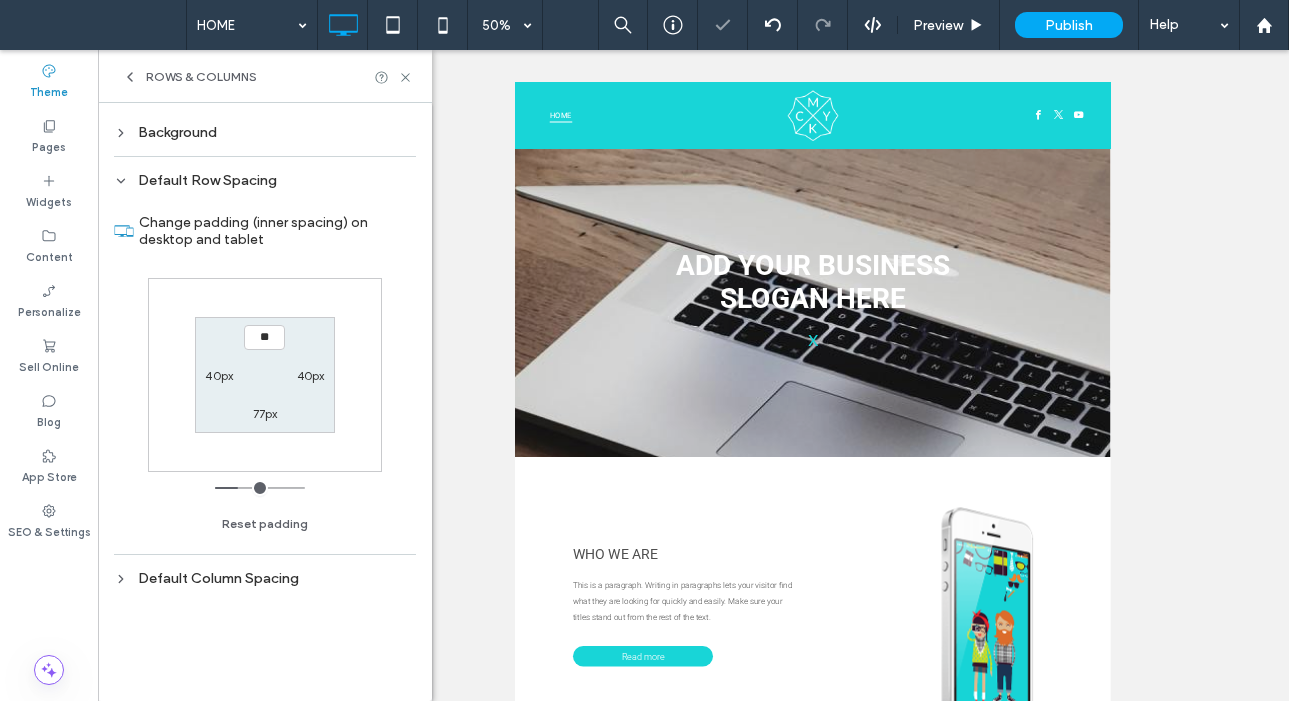 type on "**" 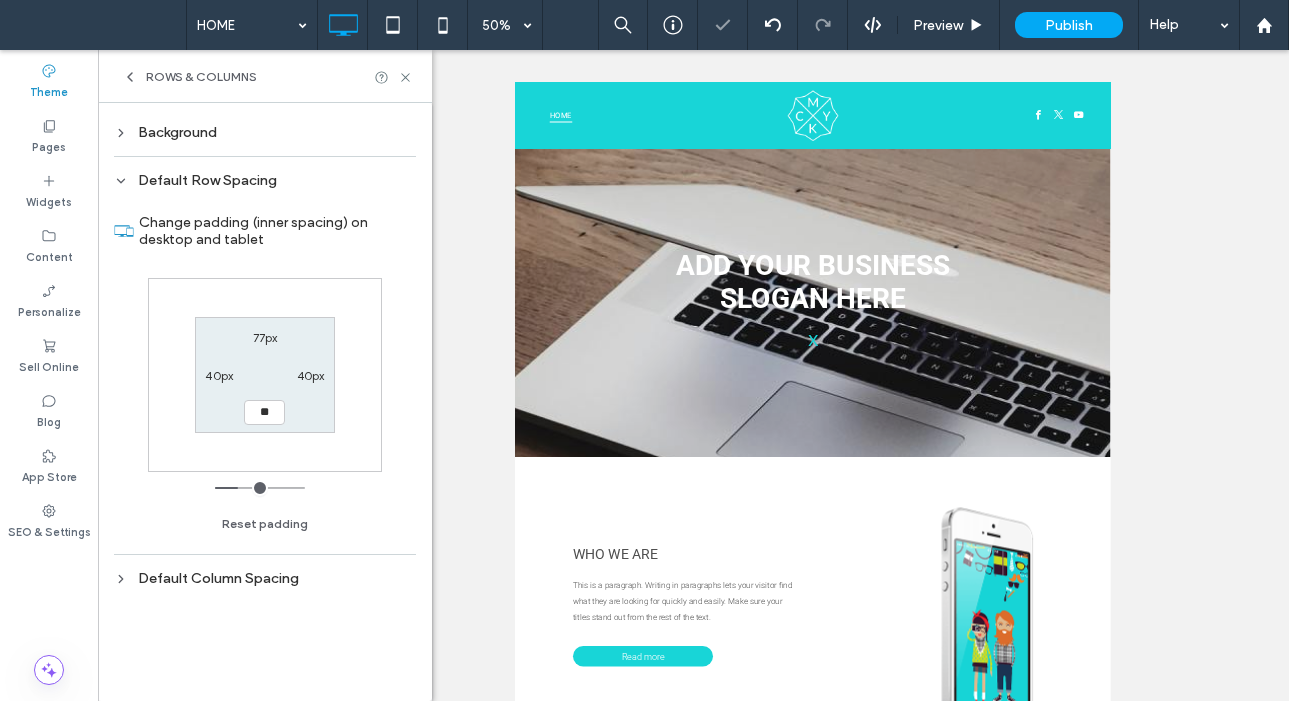 type on "**" 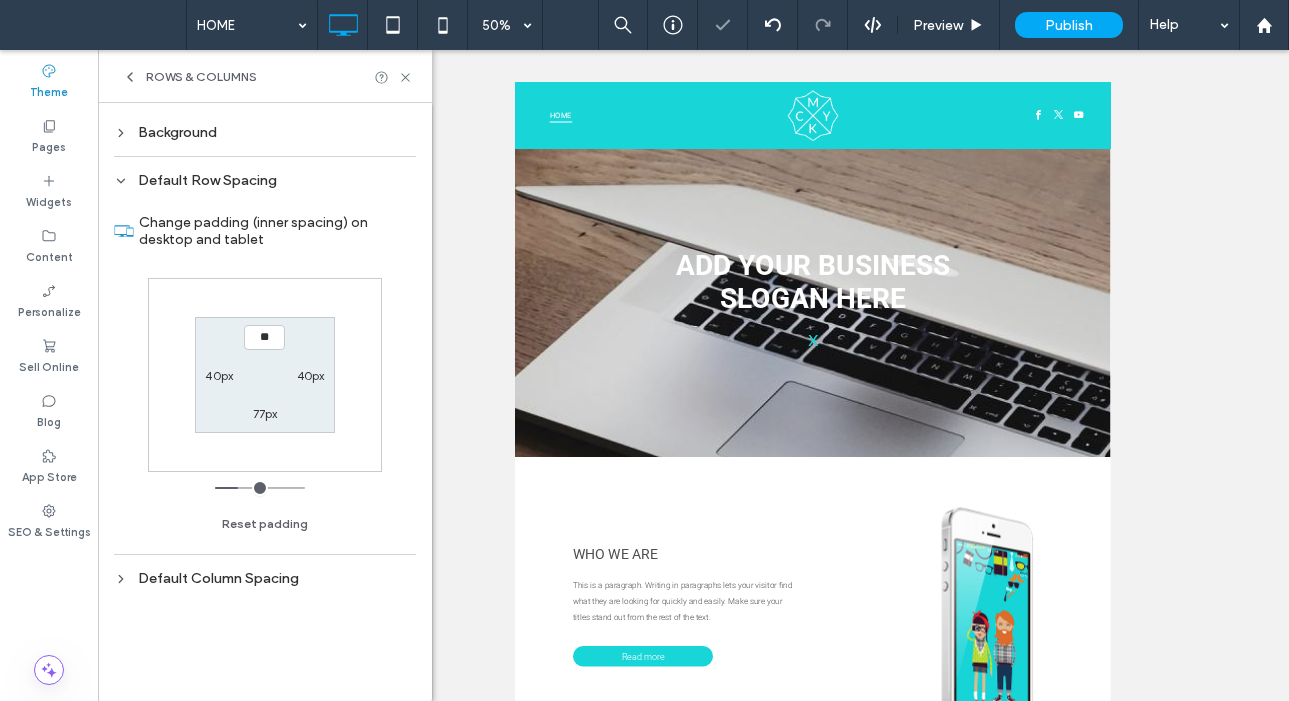 type on "**" 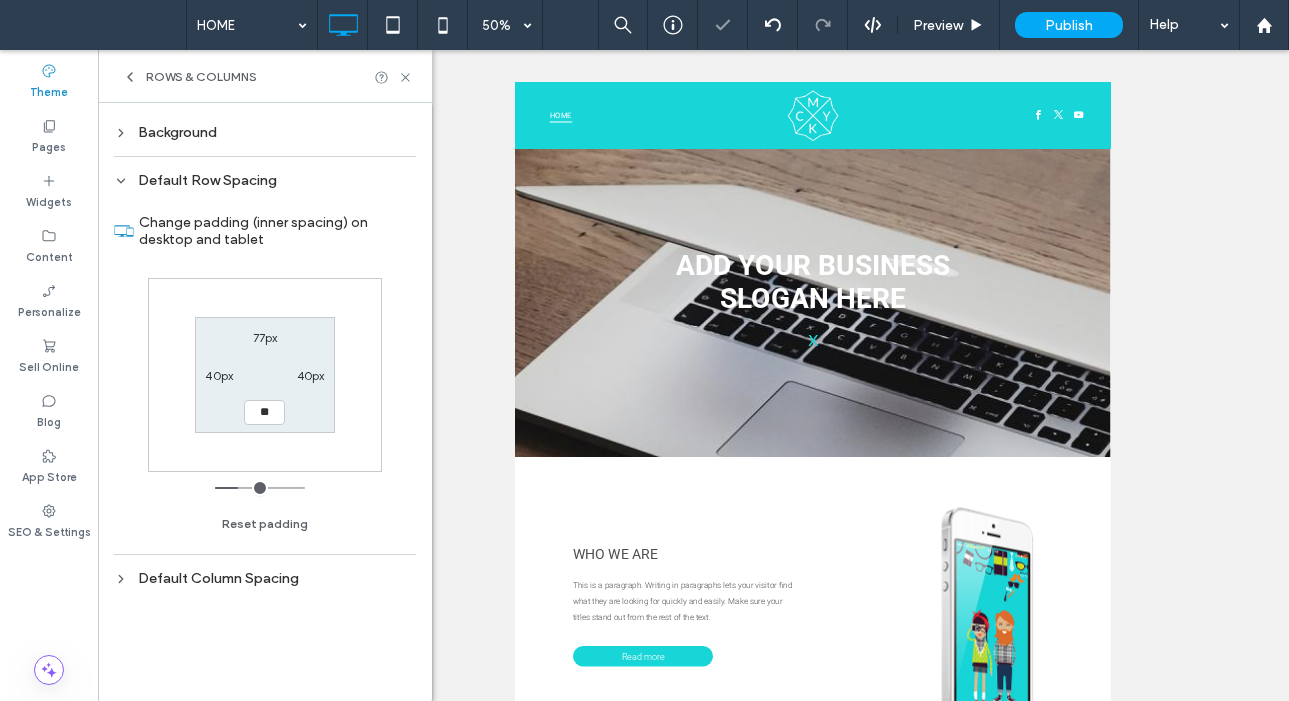 type on "**" 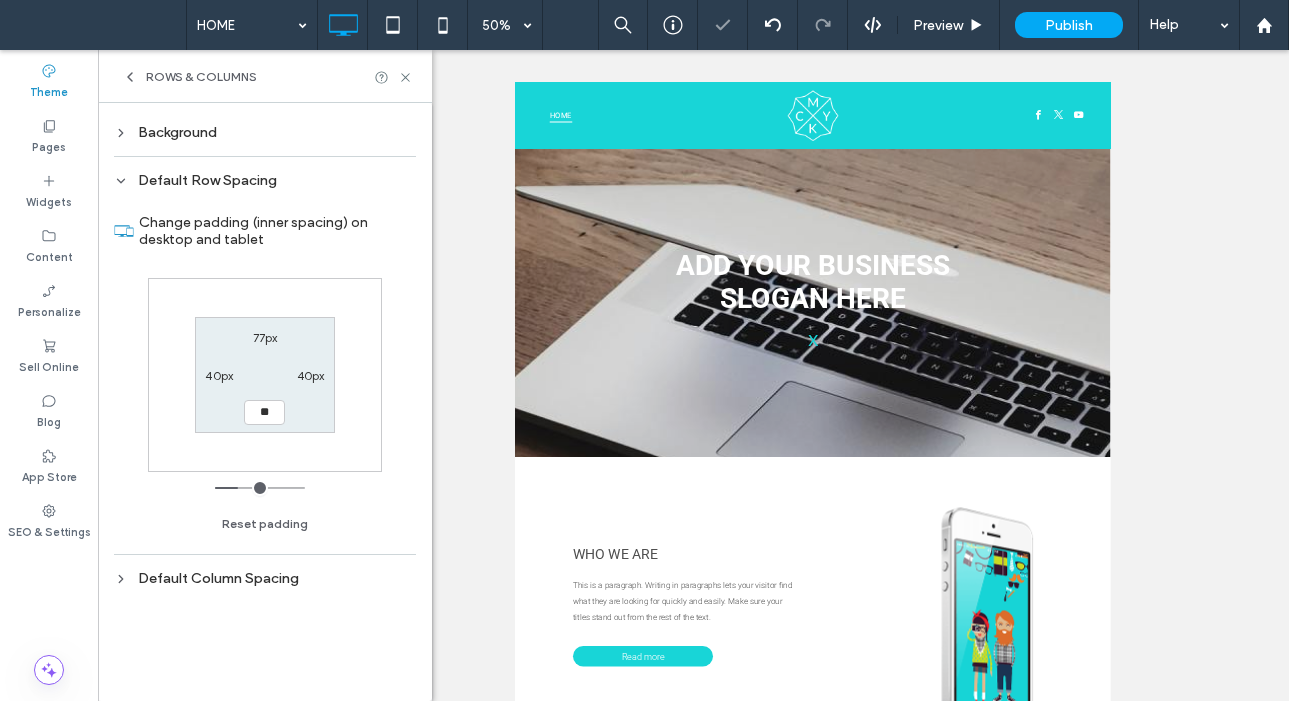 click on "77px" at bounding box center [265, 337] 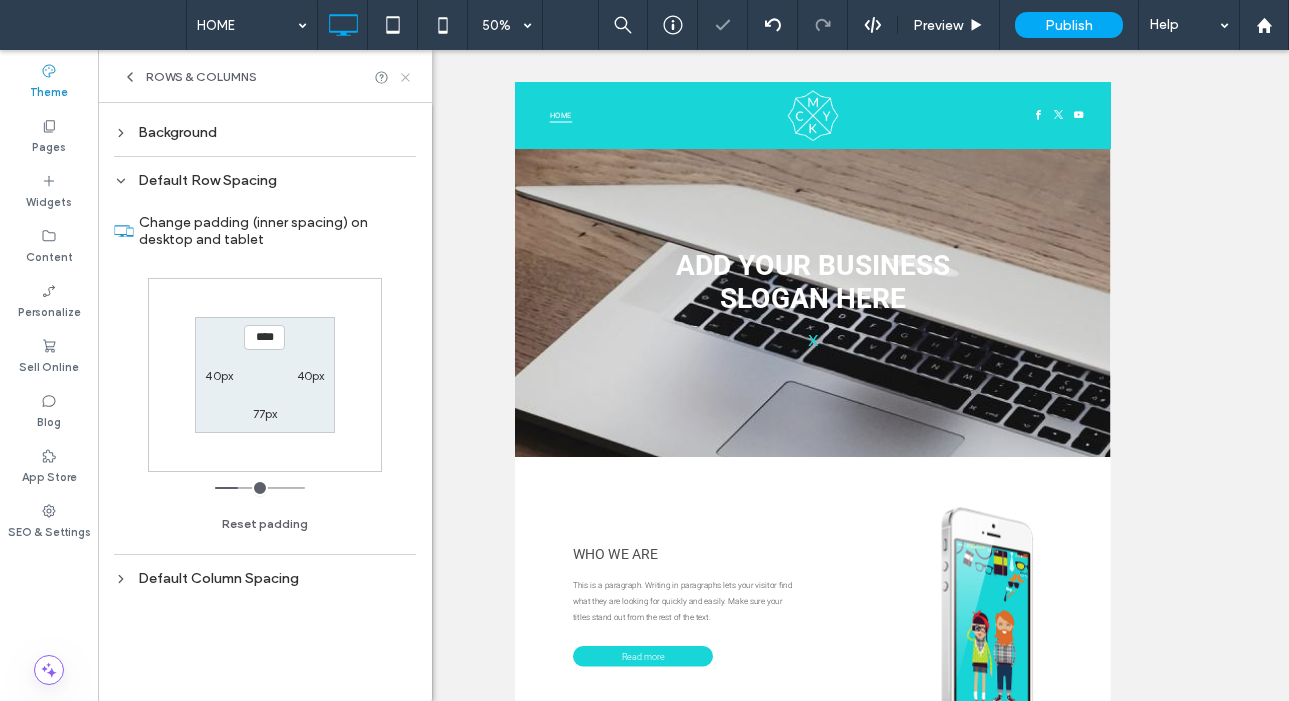 click 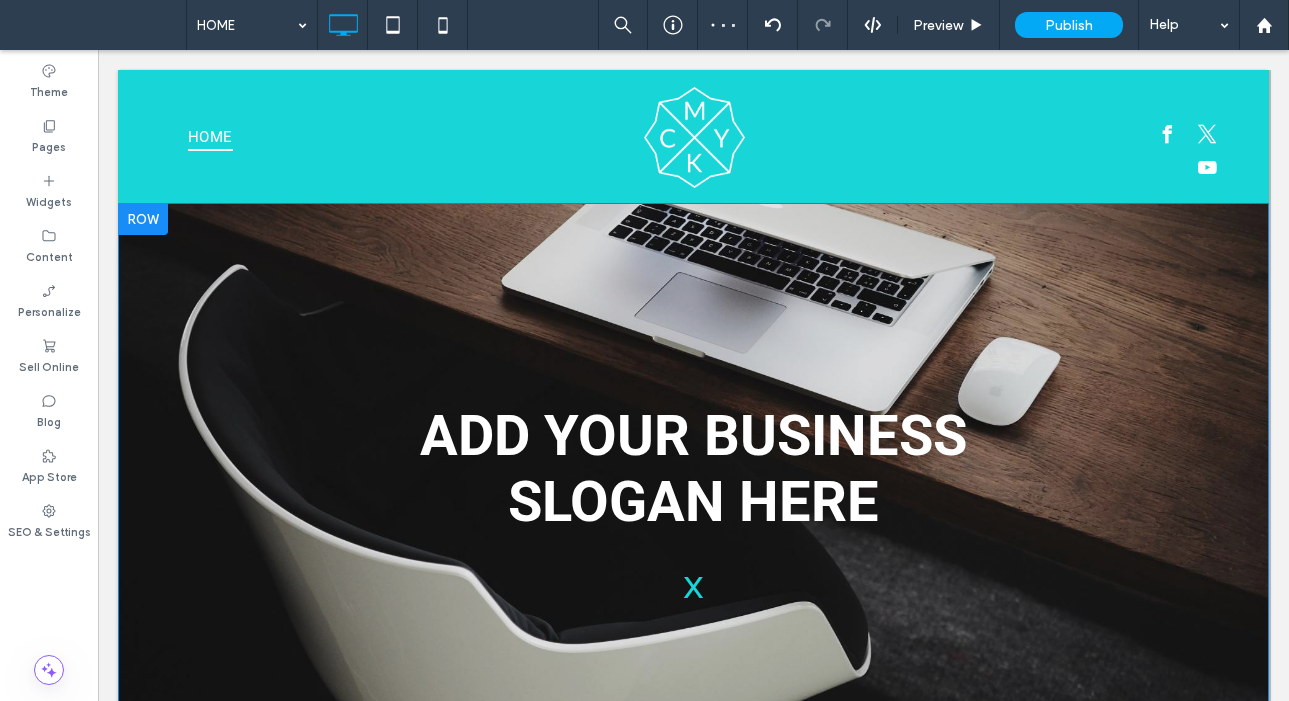 click on "Header" at bounding box center (694, 219) 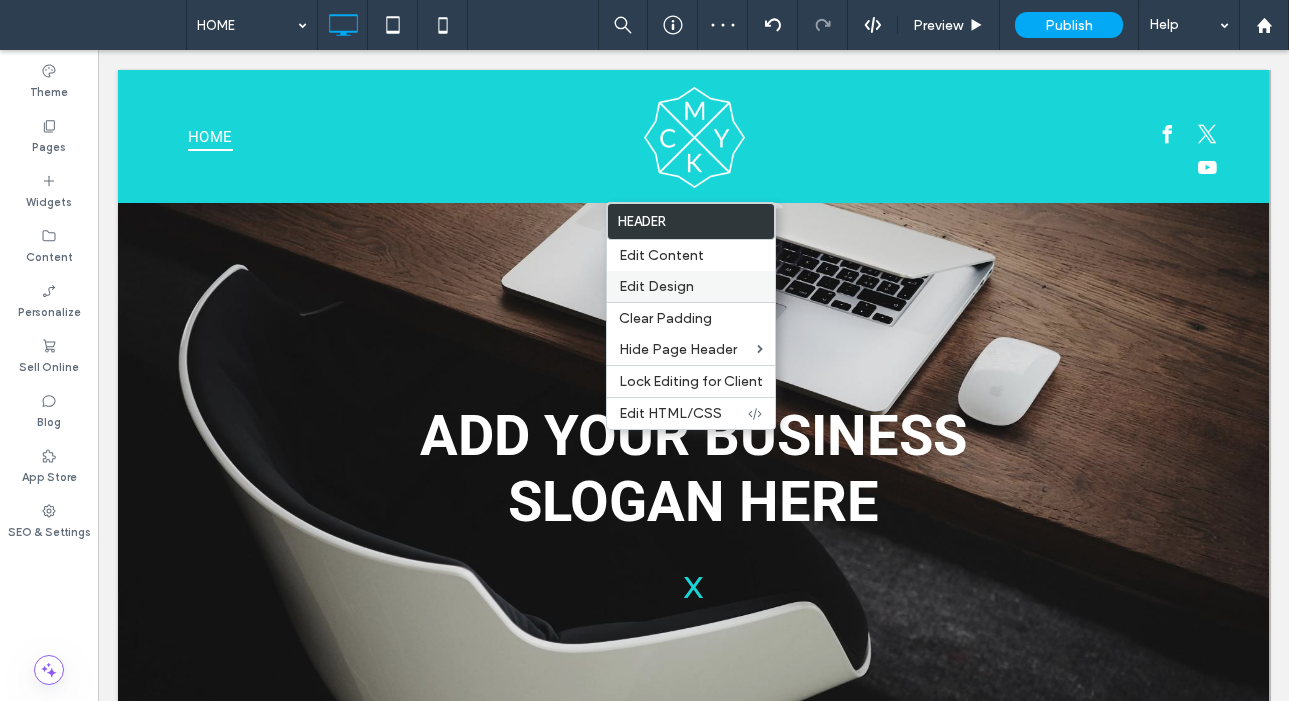 click on "Edit Design" at bounding box center (691, 286) 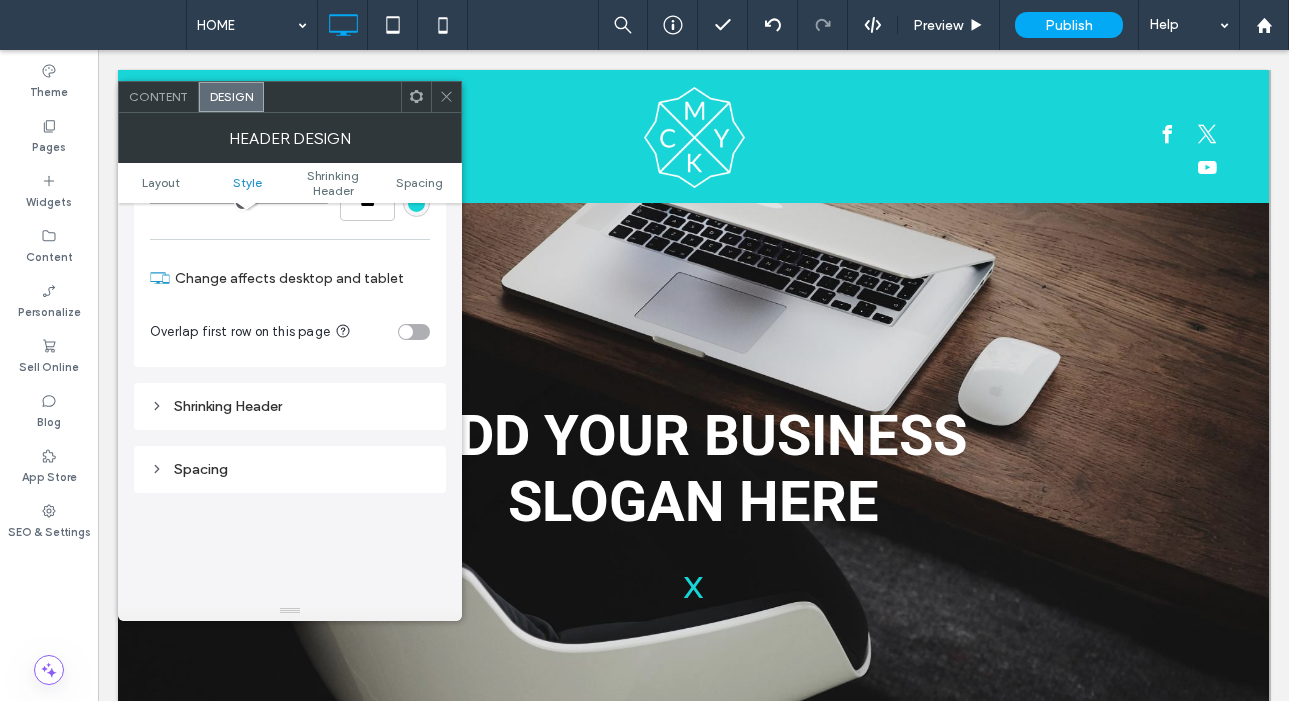 scroll, scrollTop: 494, scrollLeft: 0, axis: vertical 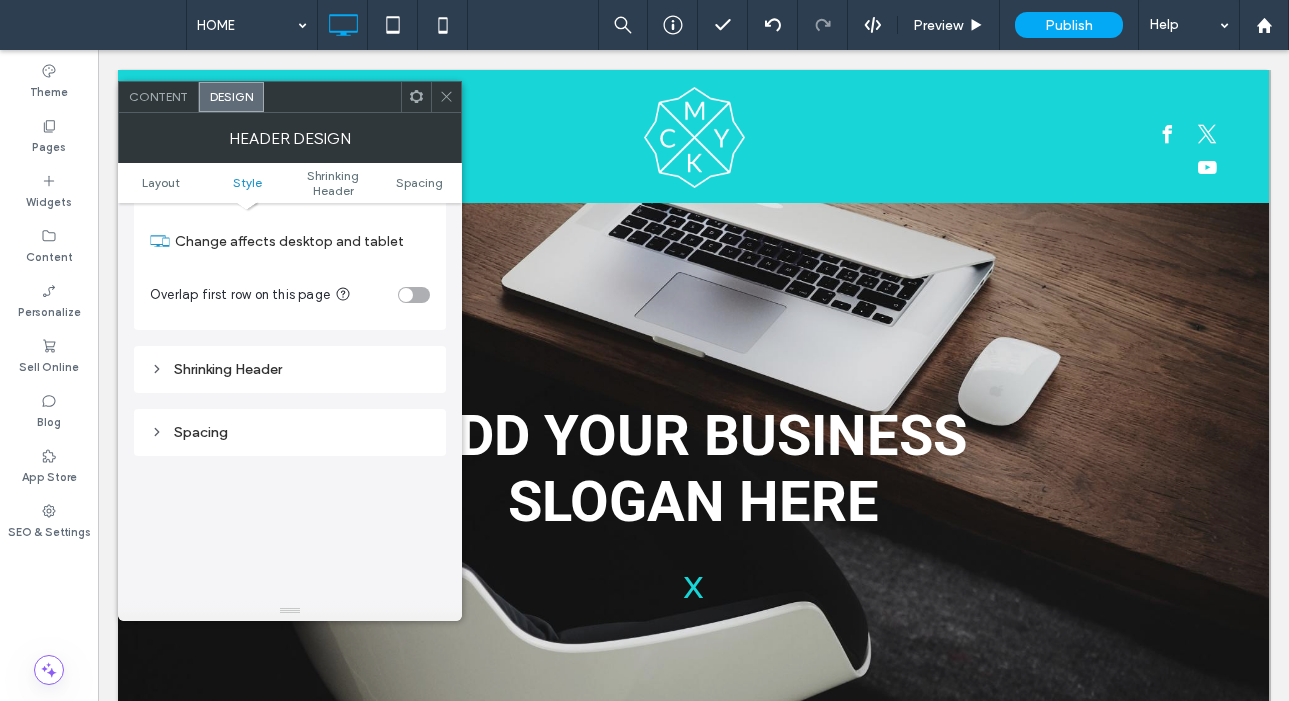 click on "Shrinking Header" at bounding box center (290, 369) 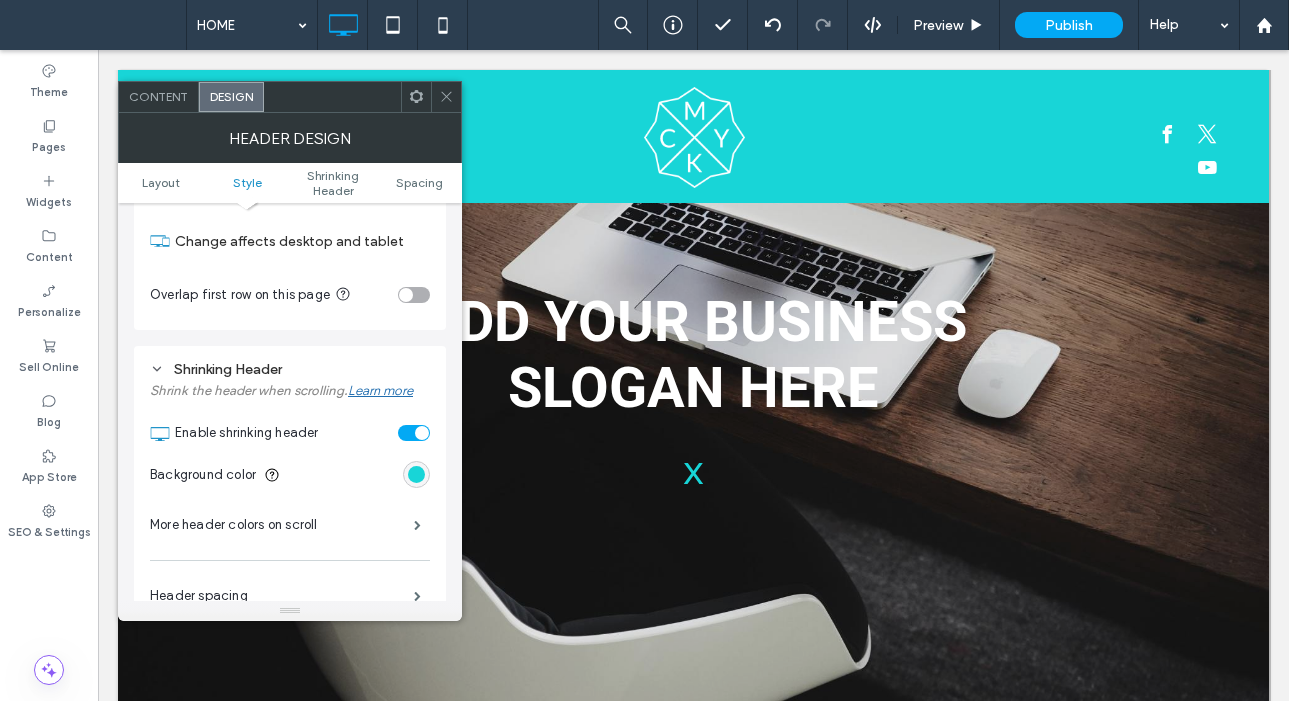 scroll, scrollTop: 133, scrollLeft: 0, axis: vertical 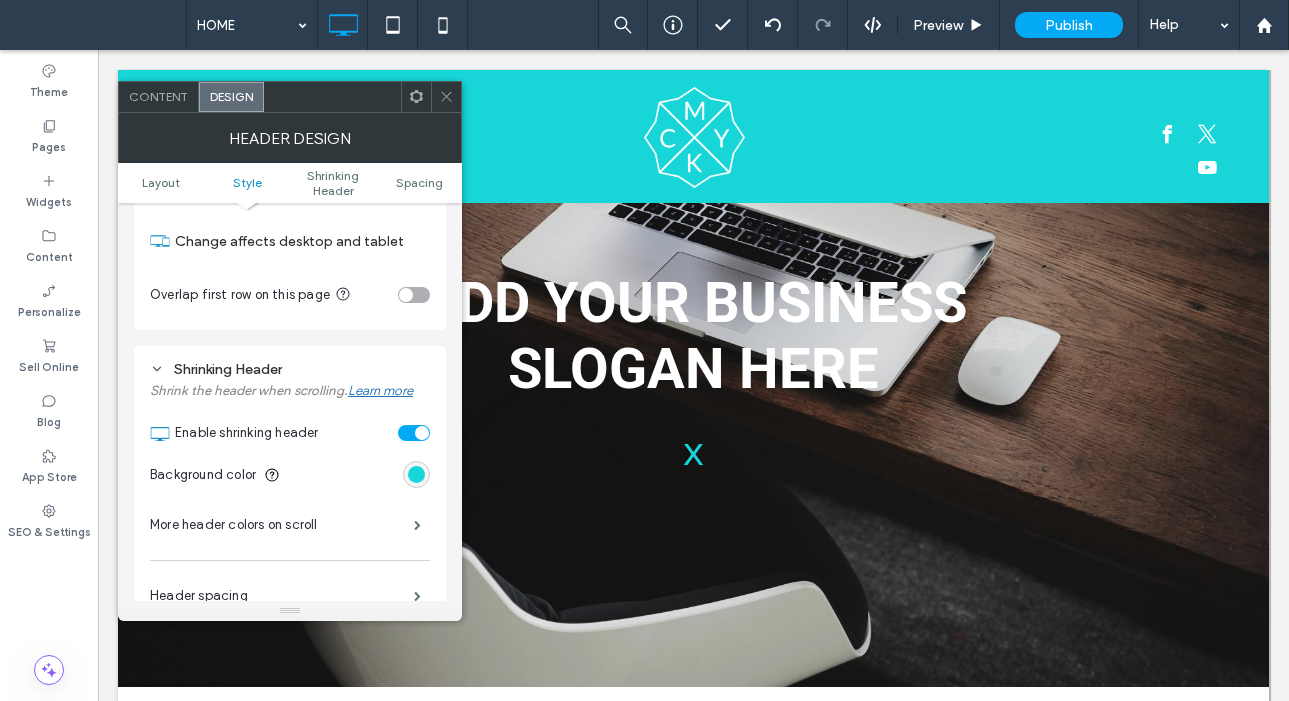 click at bounding box center (414, 433) 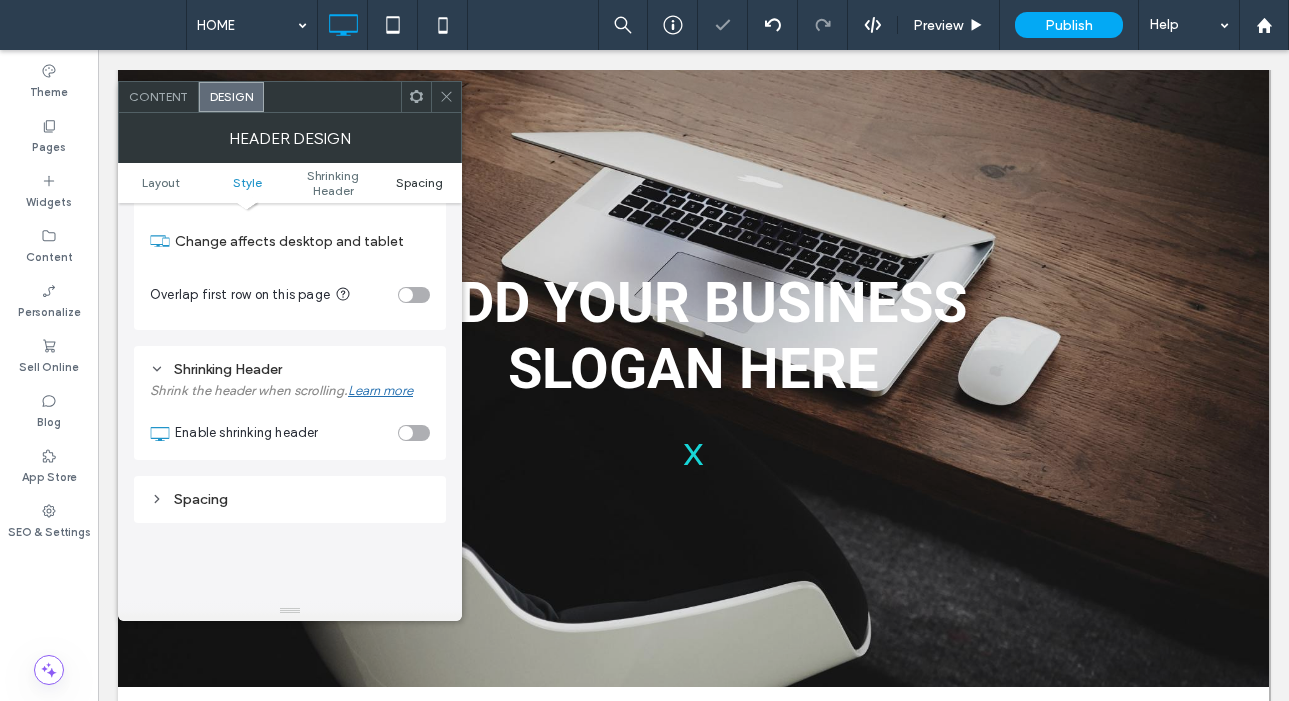 click on "Spacing" at bounding box center (419, 182) 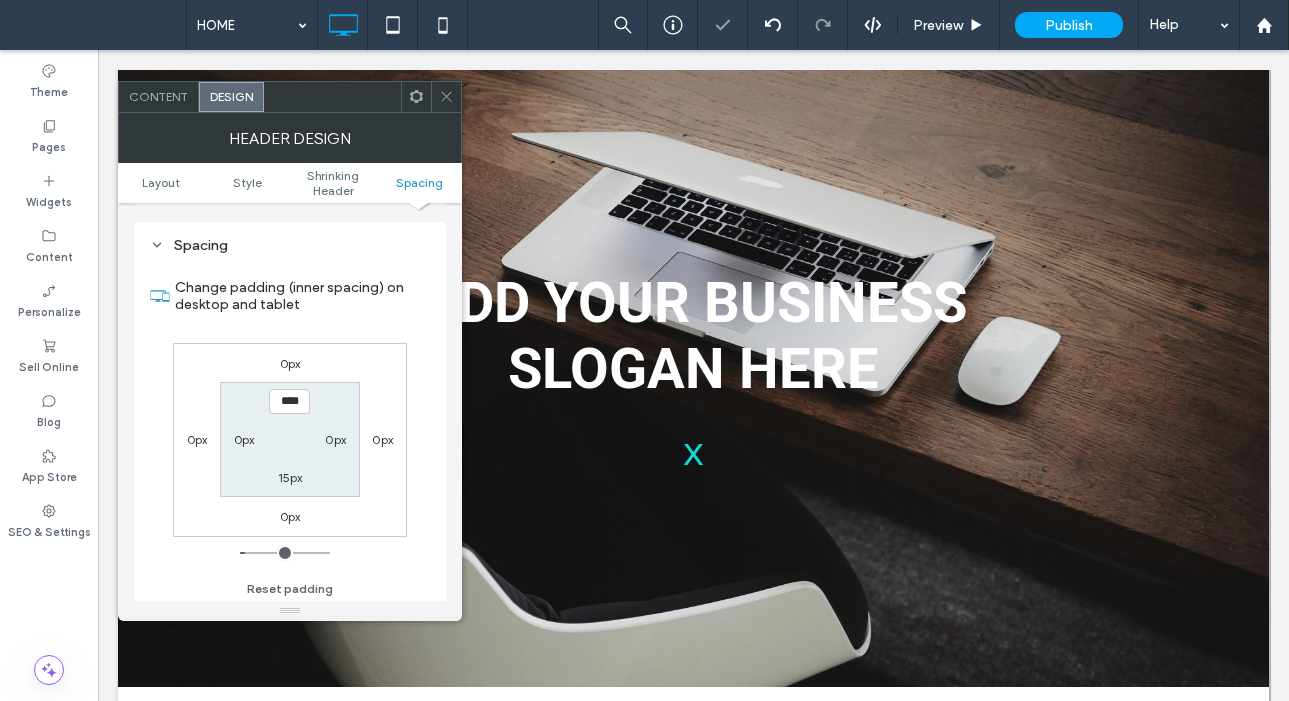 scroll, scrollTop: 753, scrollLeft: 0, axis: vertical 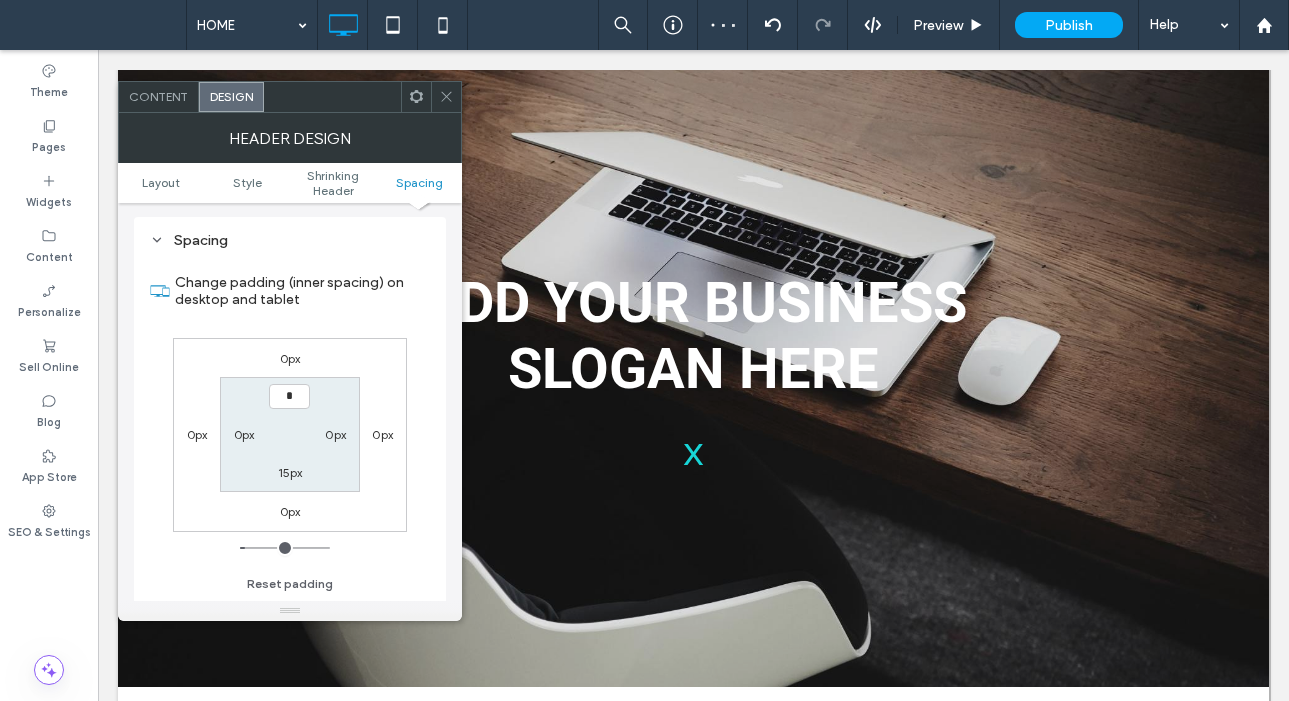 type on "***" 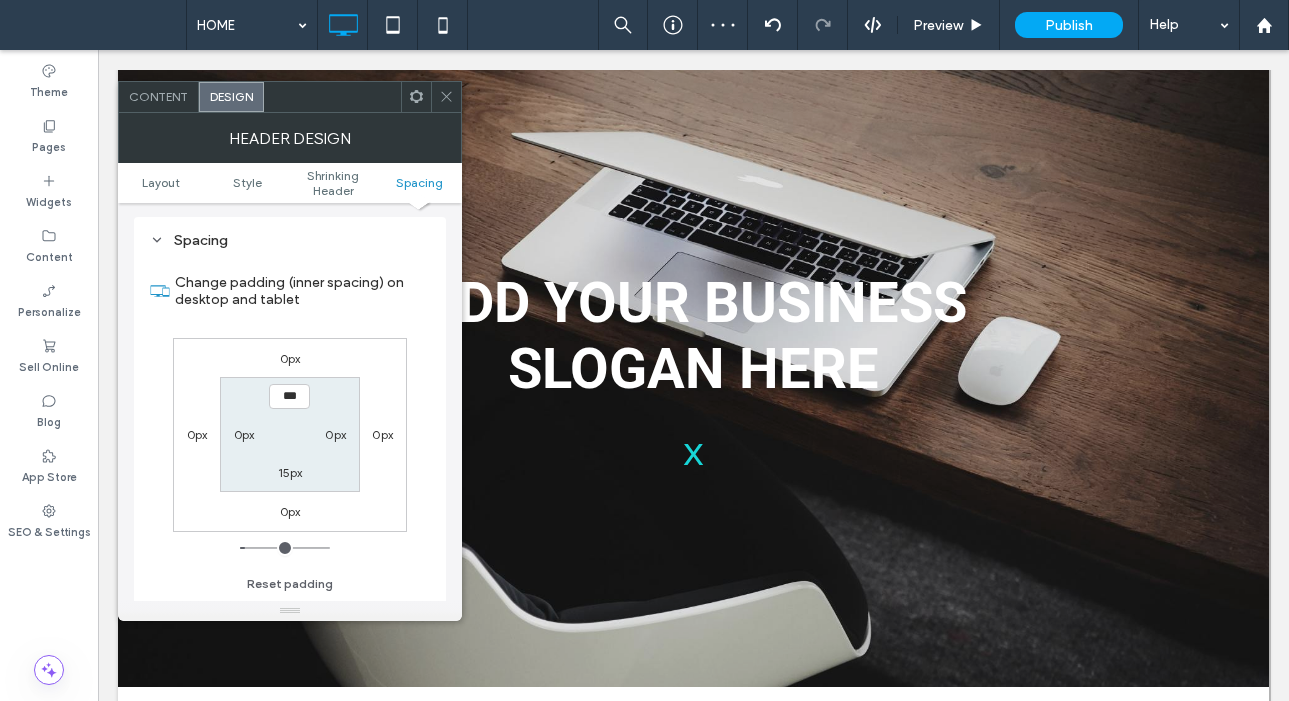click on "15px" at bounding box center [290, 472] 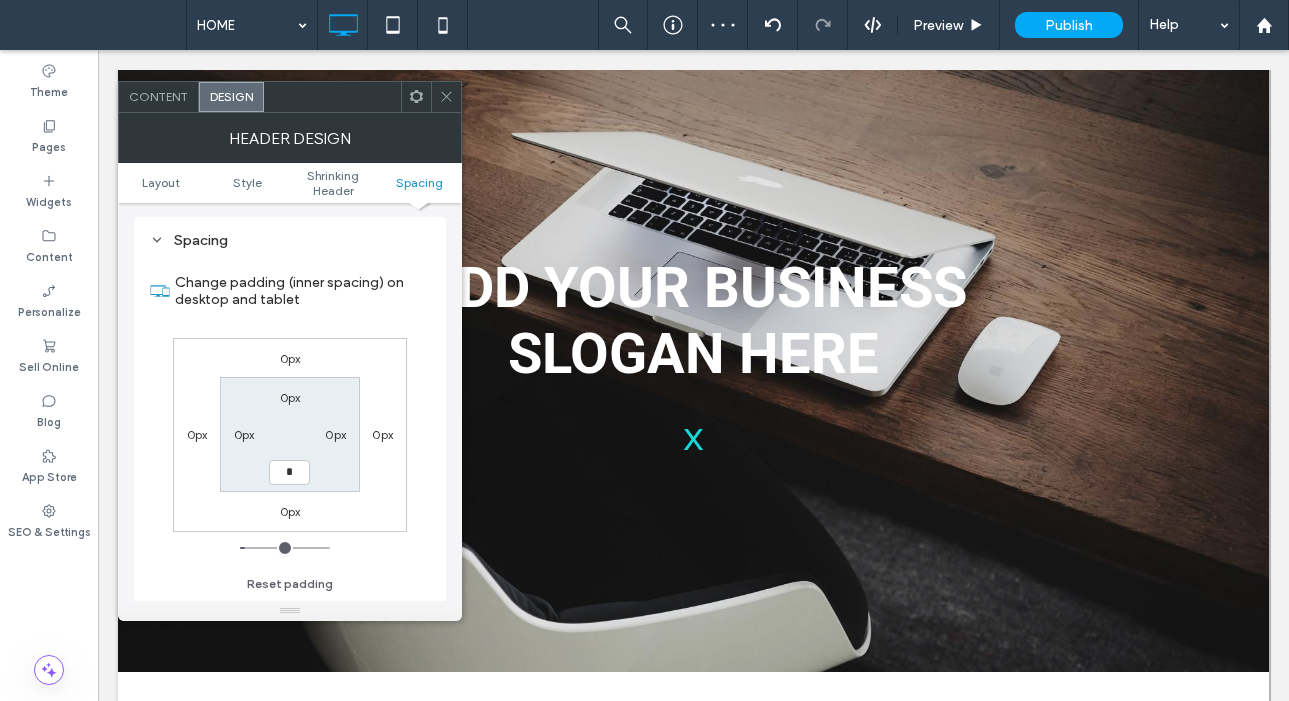 type on "*" 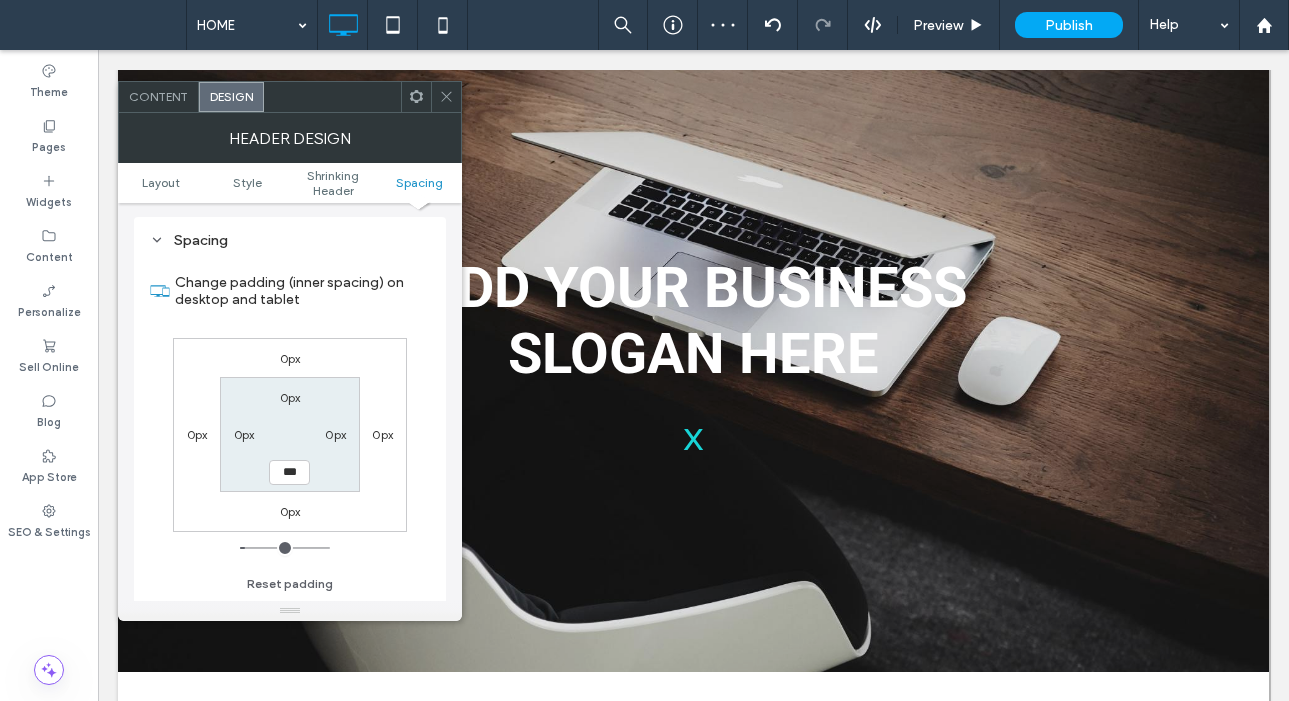 click on "0px" at bounding box center (290, 397) 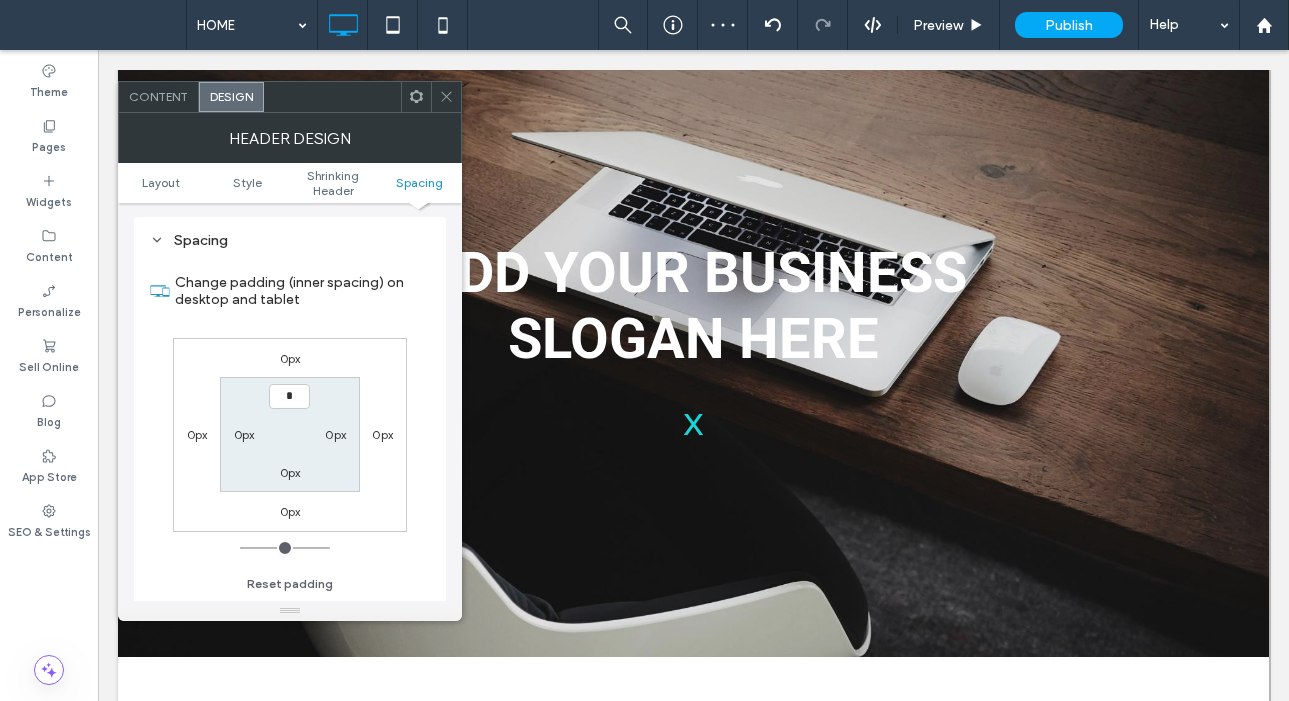 type on "*" 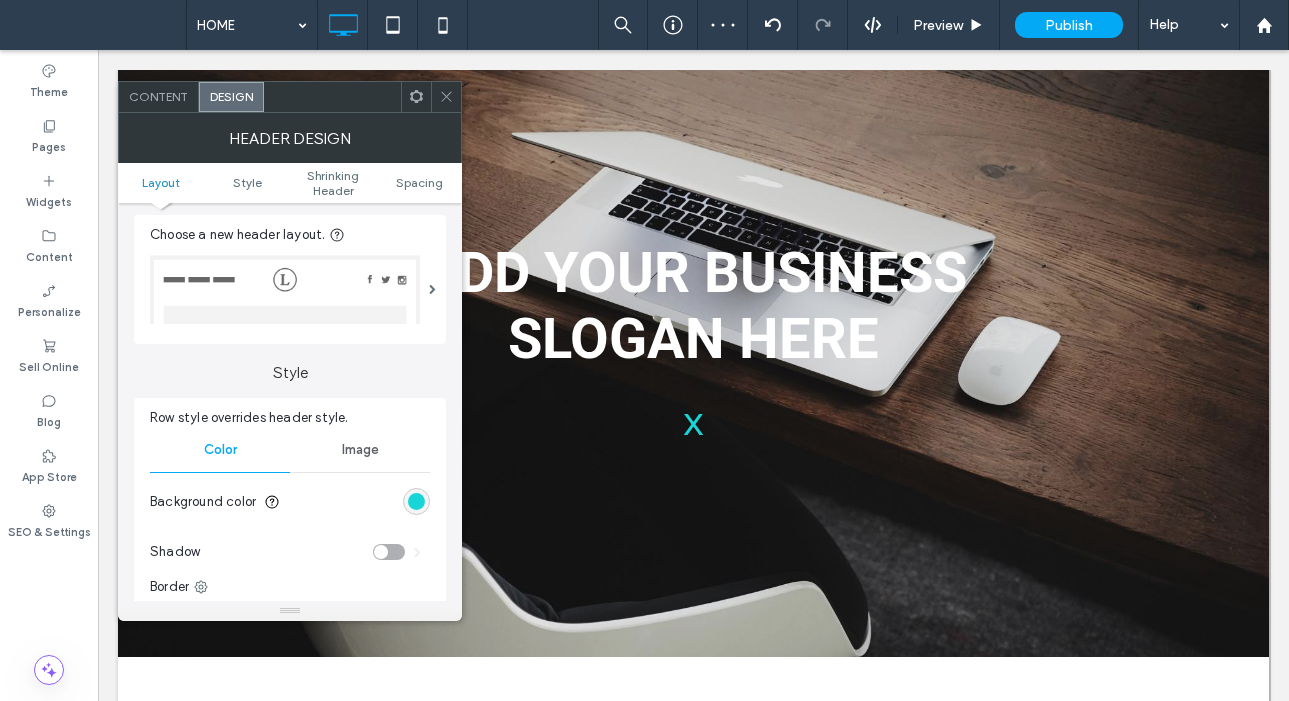 scroll, scrollTop: 0, scrollLeft: 0, axis: both 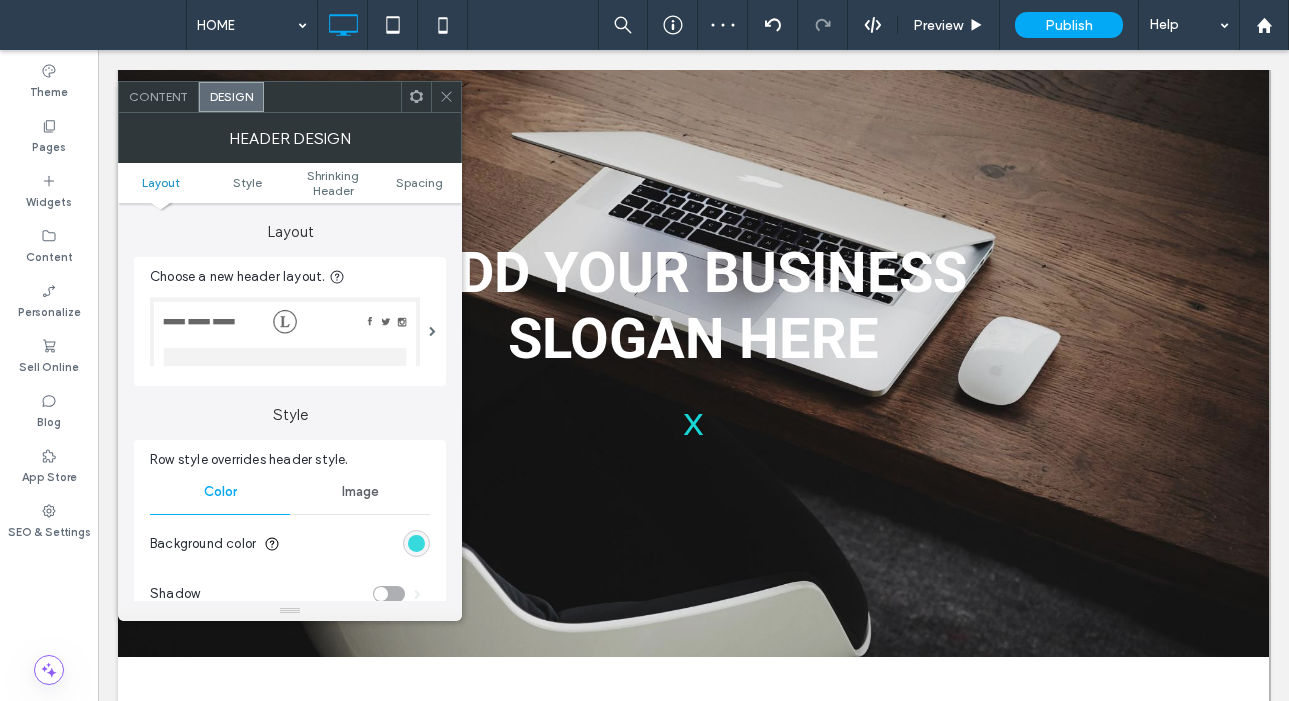 type on "*" 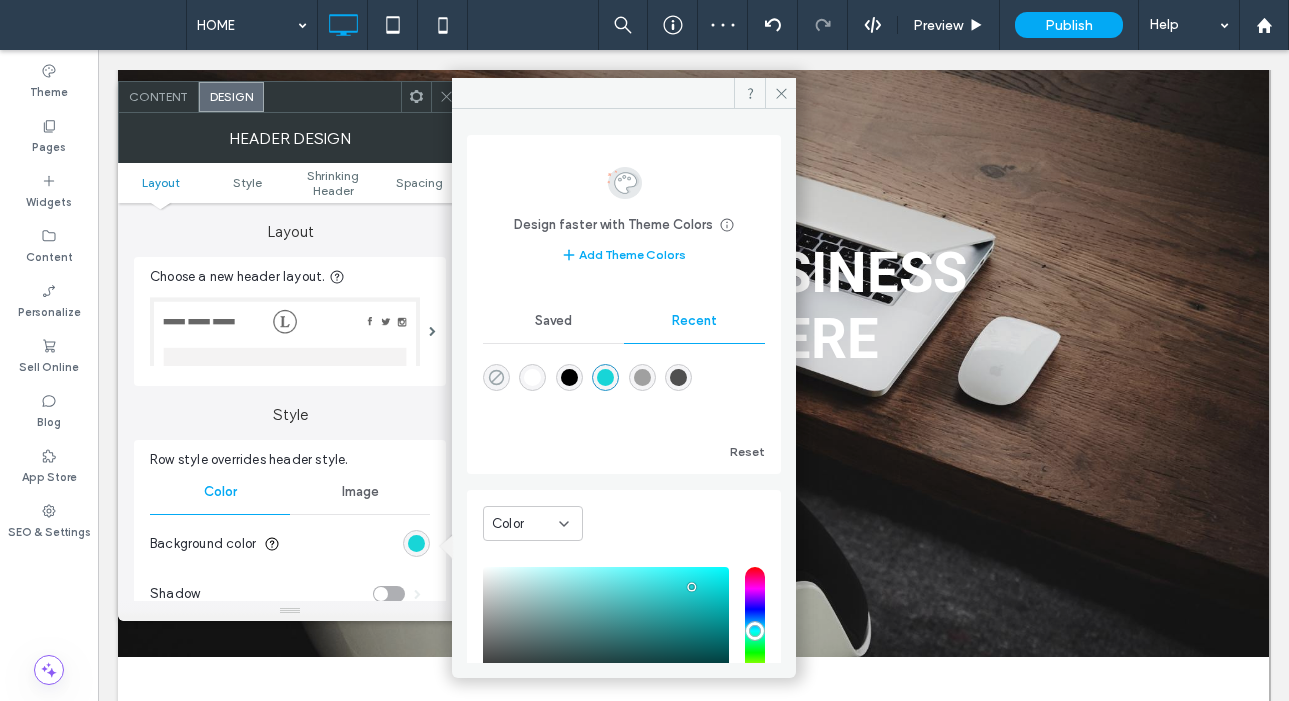 click 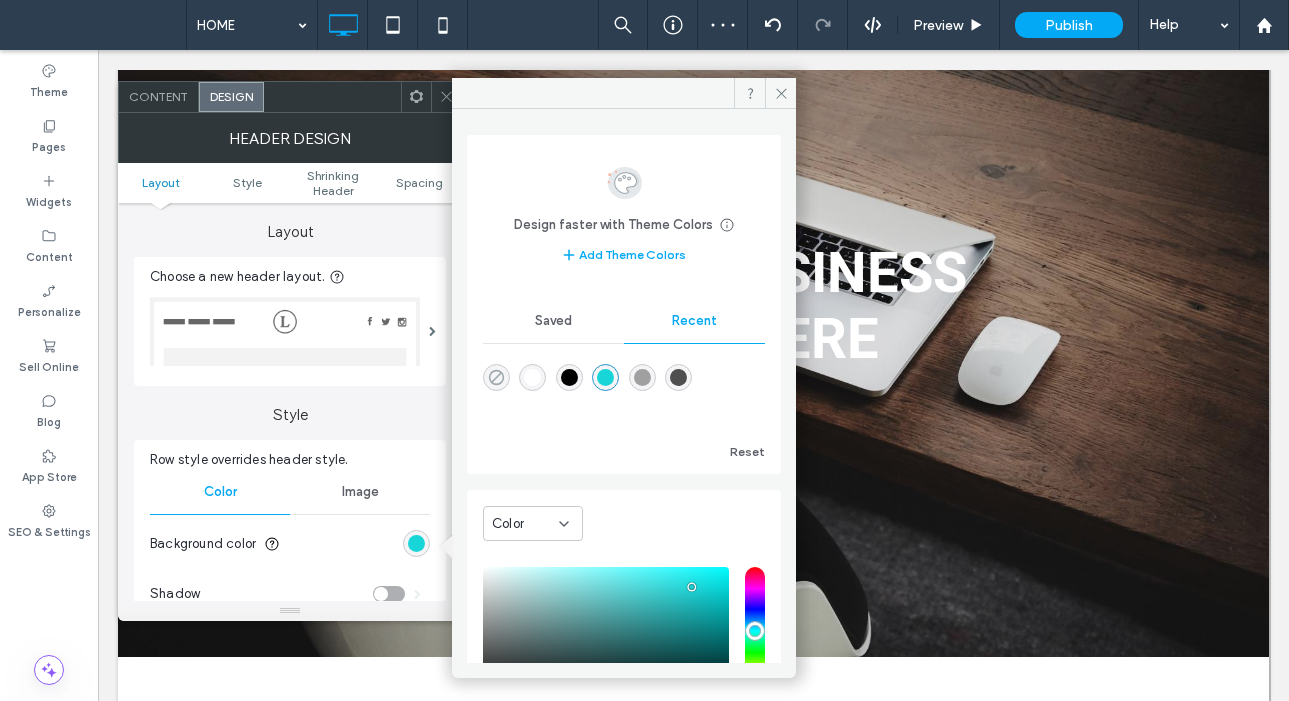 type on "*******" 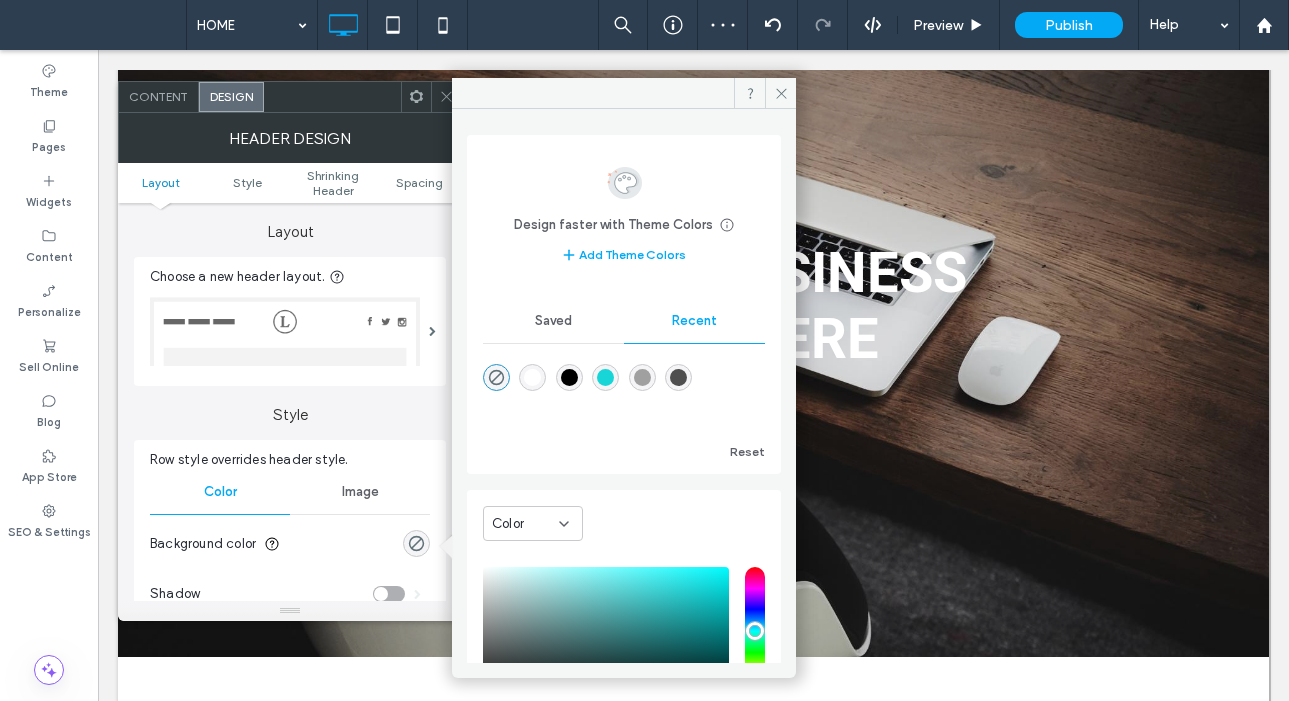 click on "Saved" at bounding box center [553, 321] 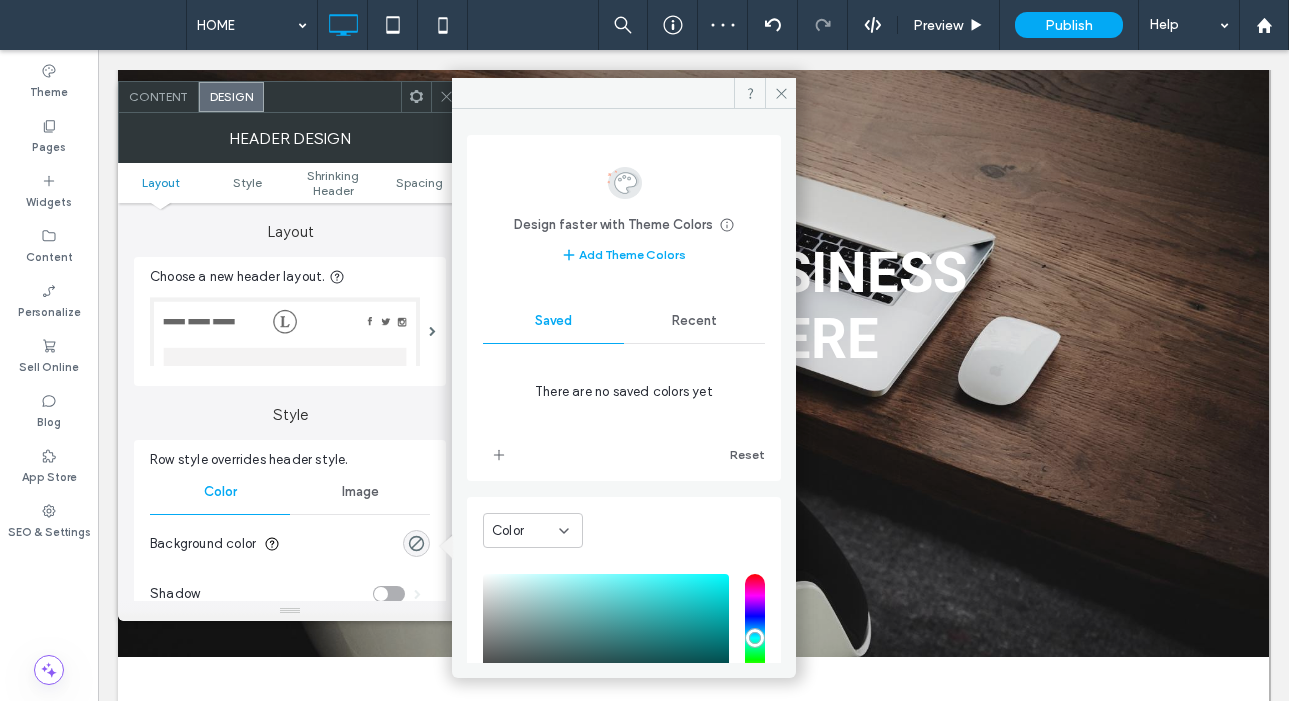 scroll, scrollTop: 63, scrollLeft: 0, axis: vertical 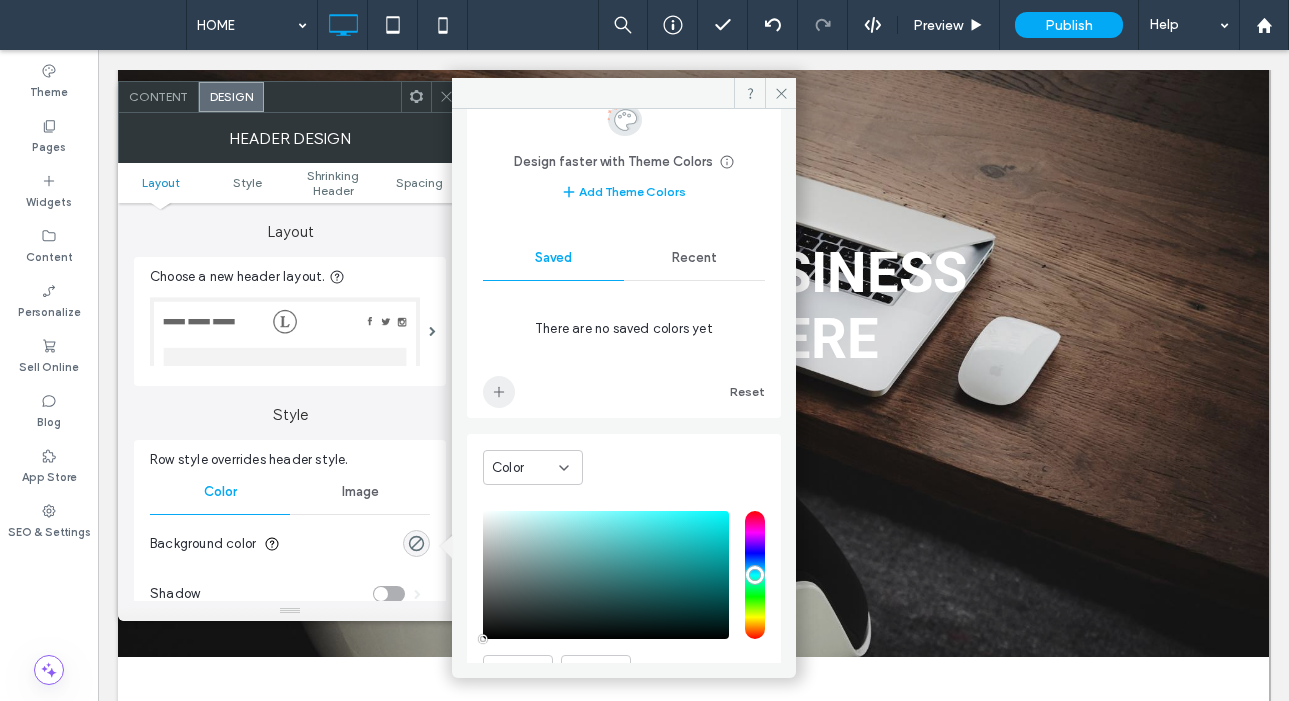 click at bounding box center [499, 392] 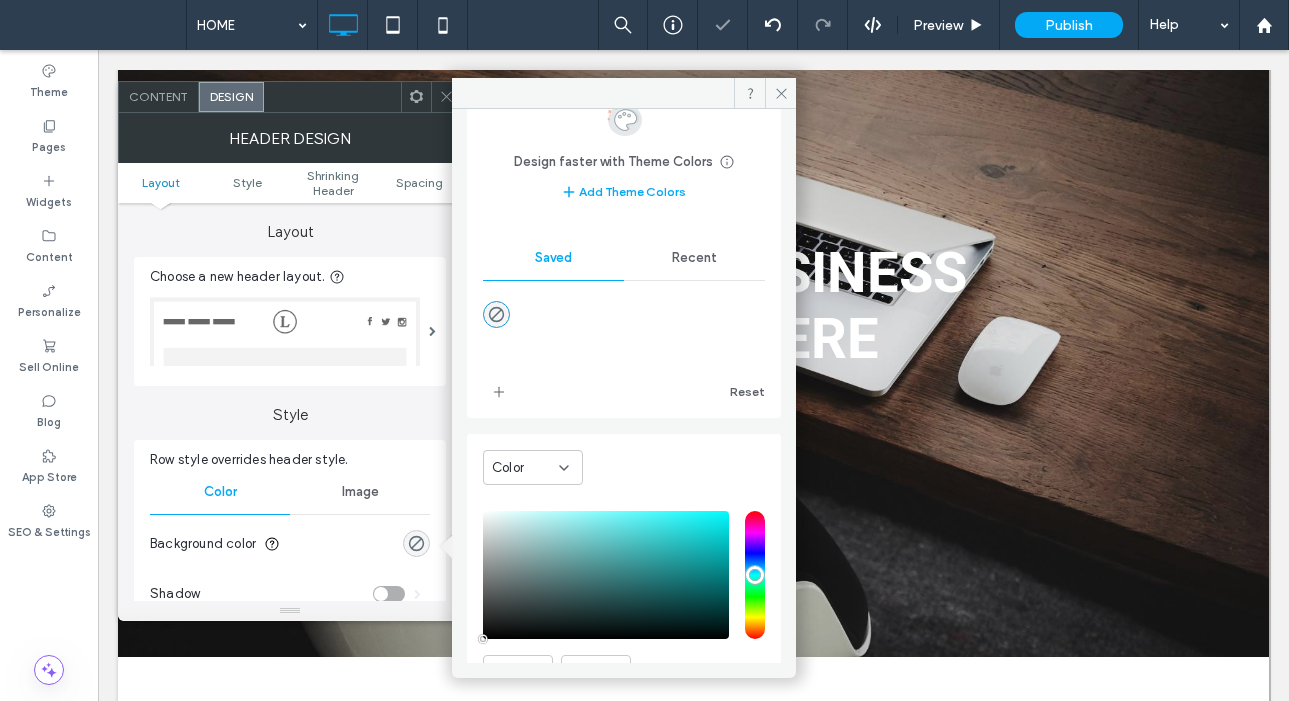 click on "Recent" at bounding box center [694, 258] 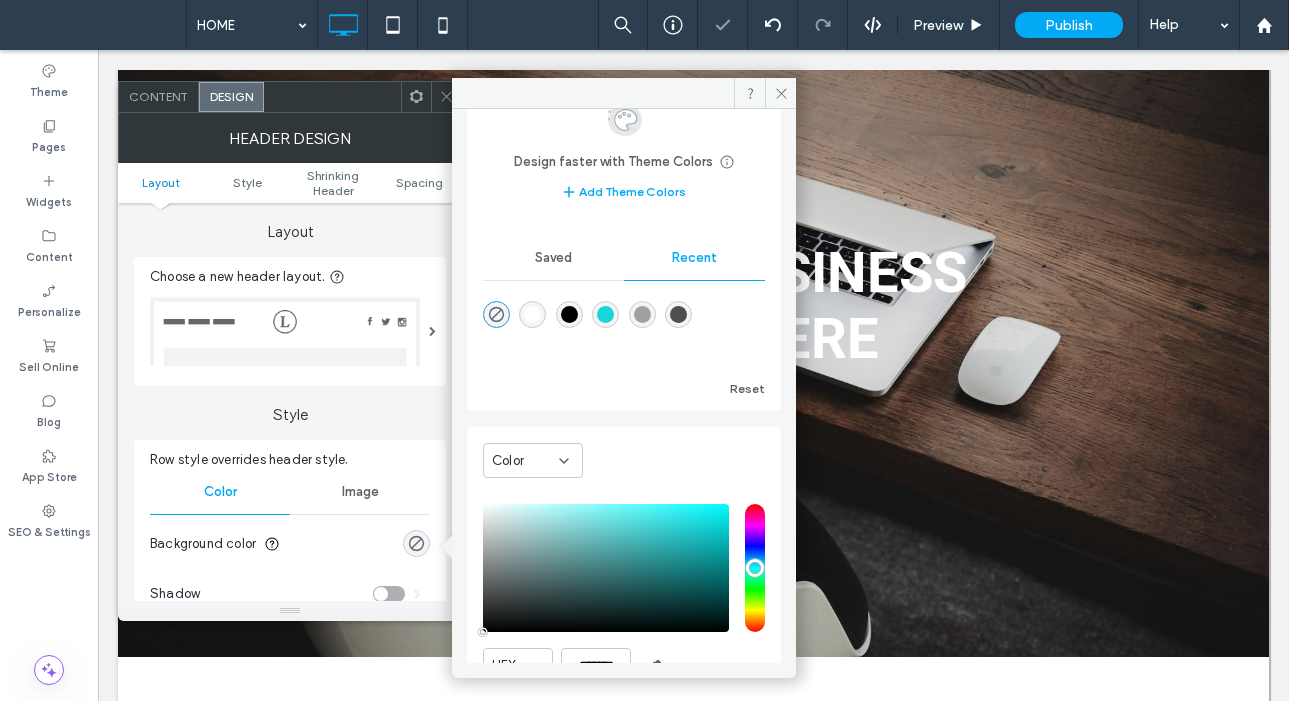 click at bounding box center (532, 314) 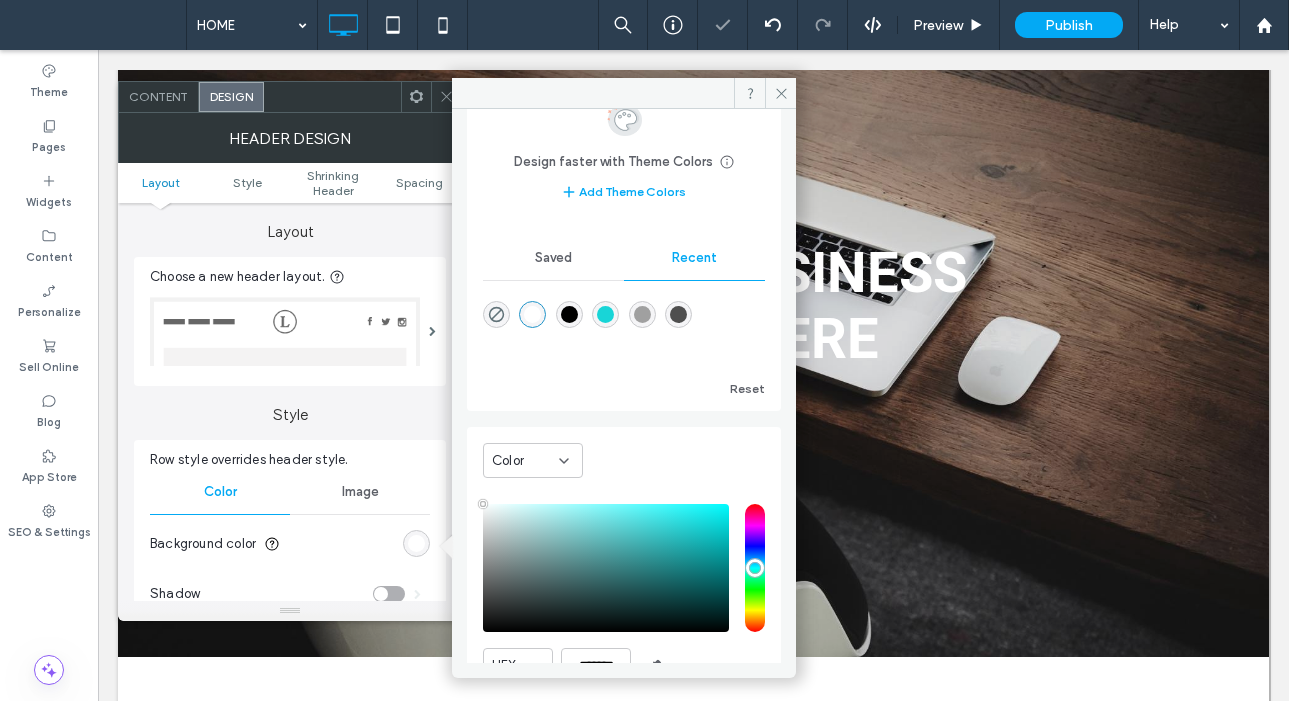 click on "Saved" at bounding box center (553, 258) 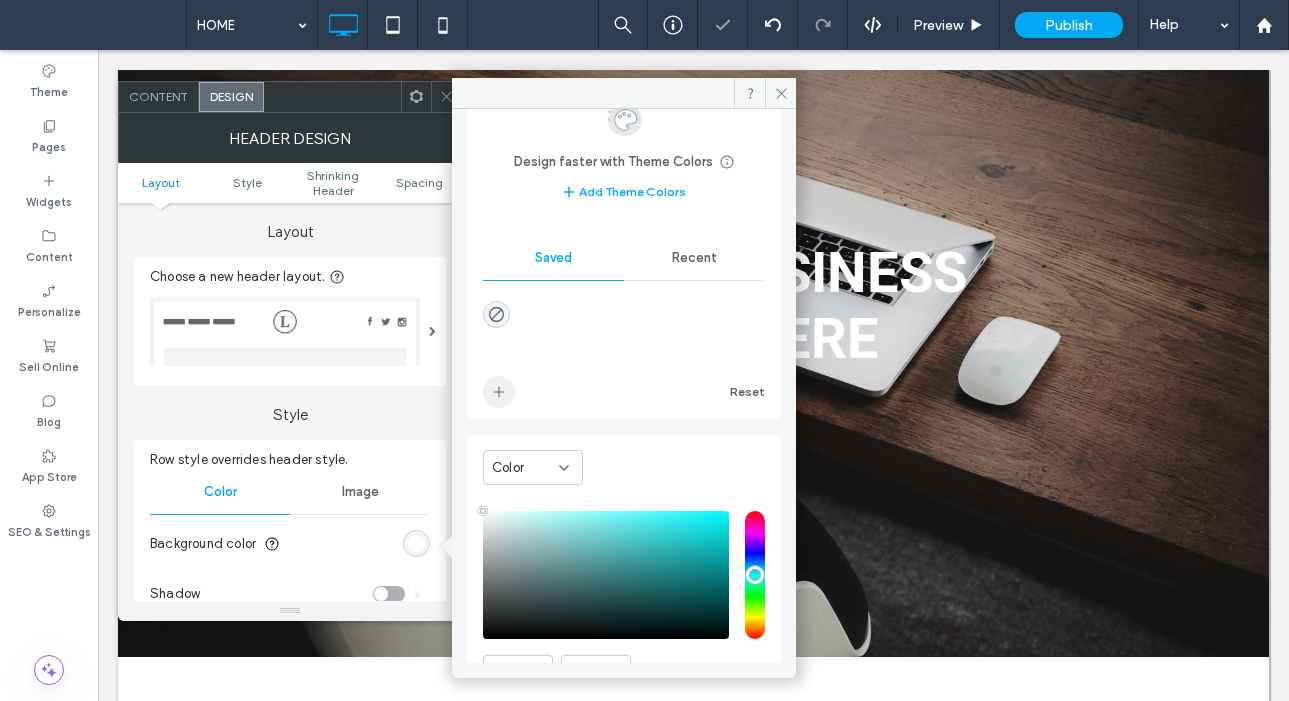 click 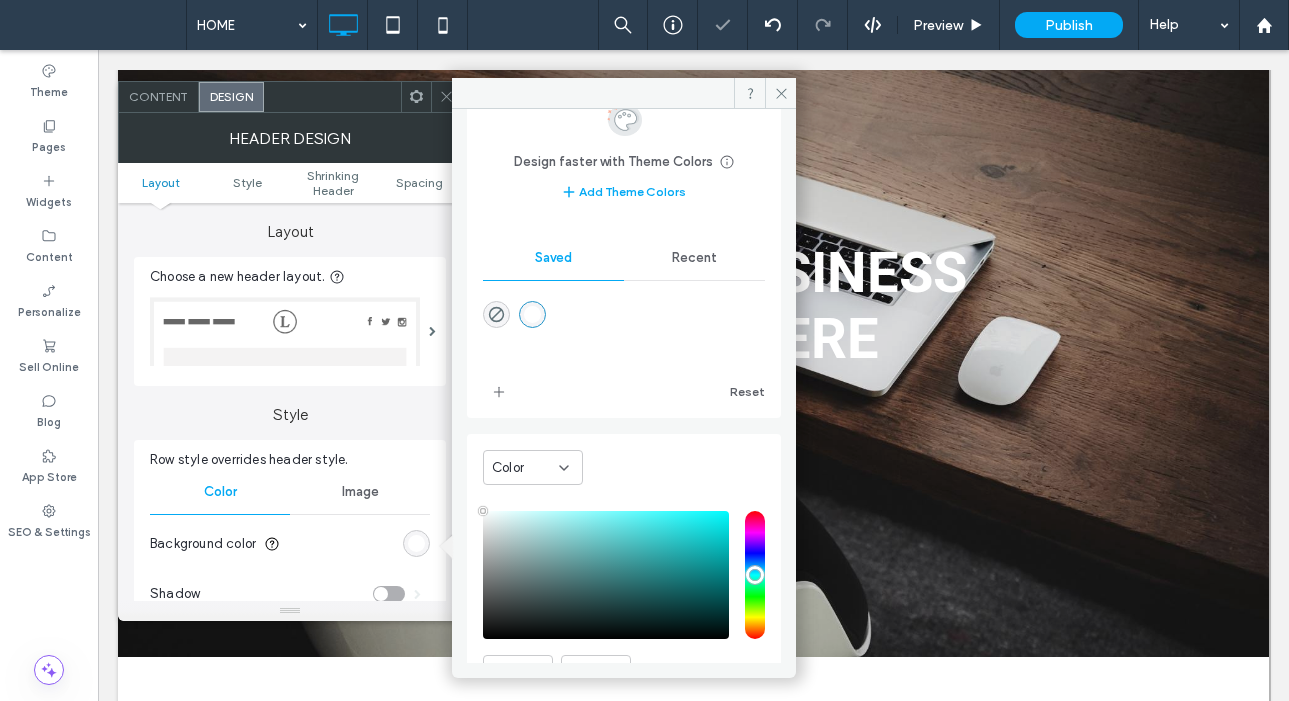 click on "Recent" at bounding box center (694, 258) 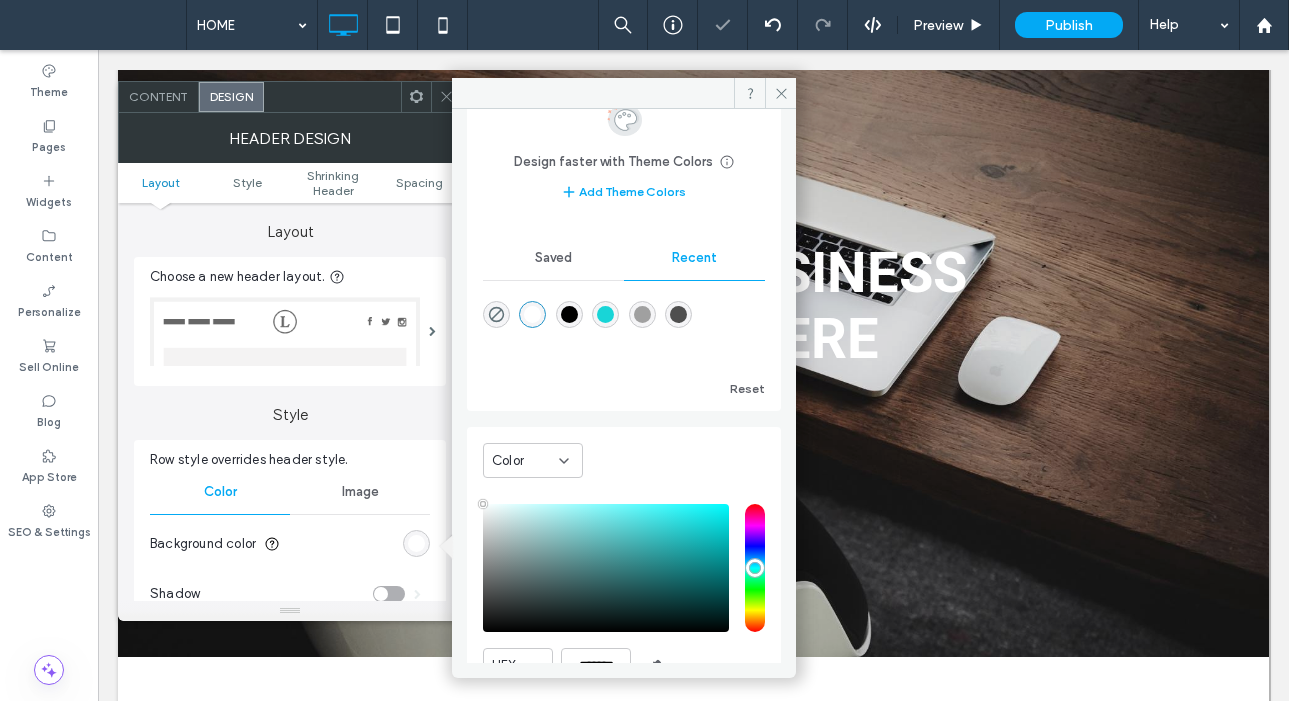 click at bounding box center (569, 314) 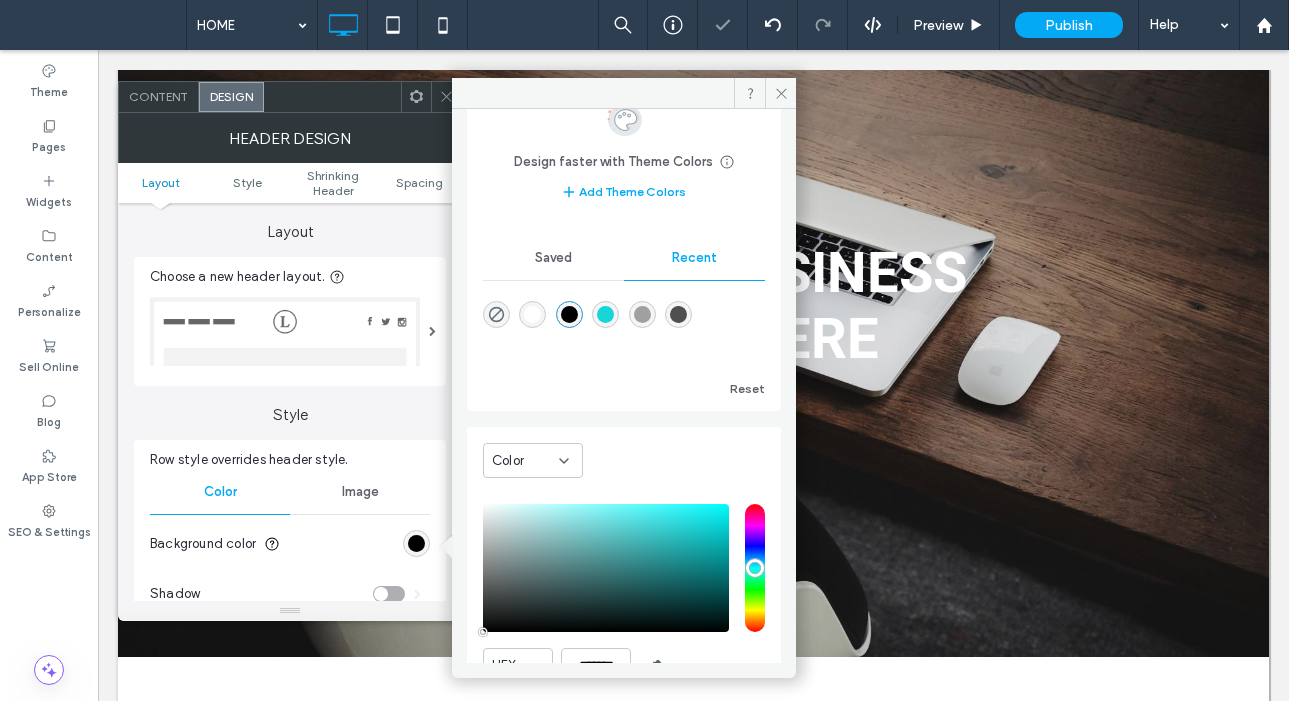 click on "Saved" at bounding box center [553, 258] 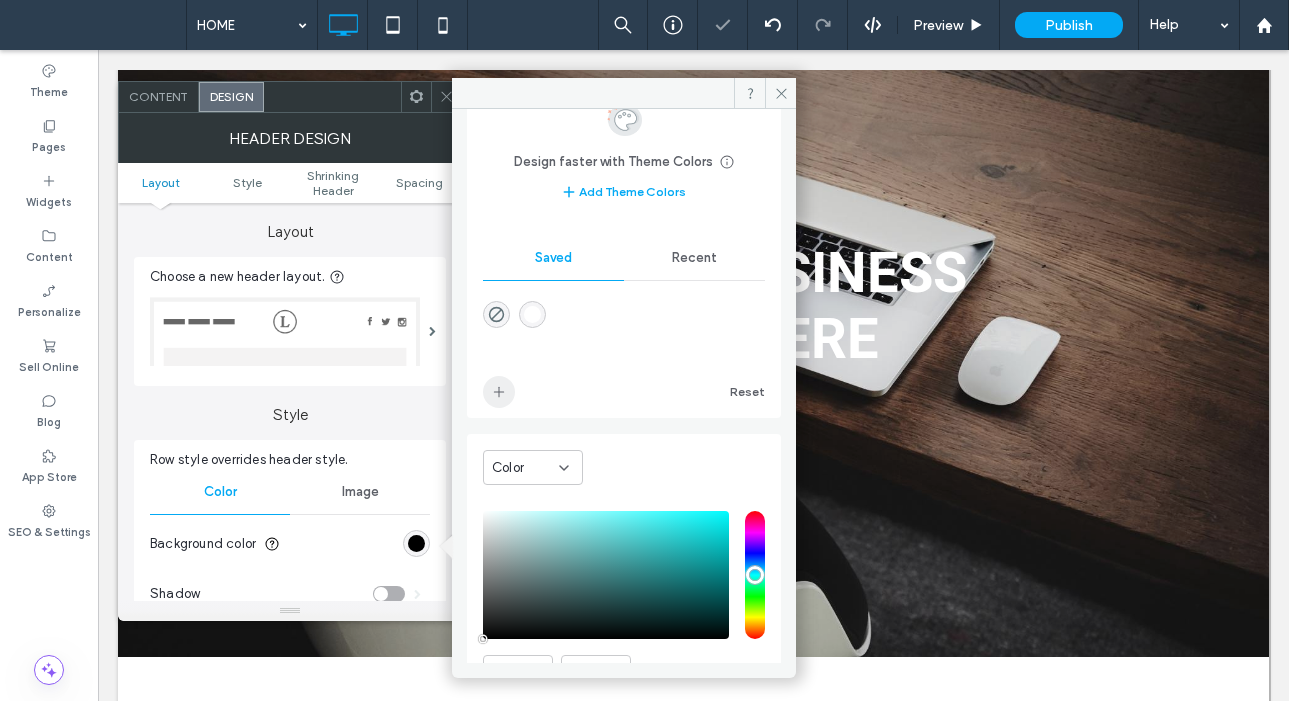 click at bounding box center (499, 392) 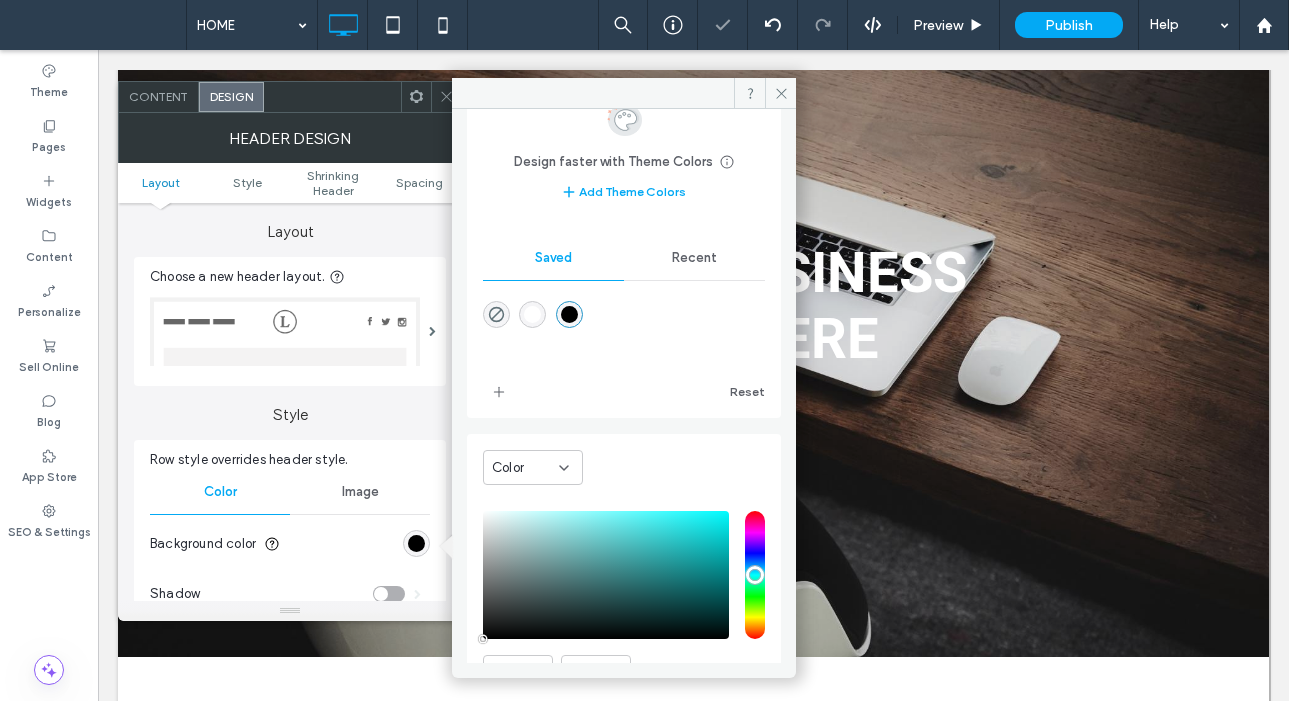 click on "Recent" at bounding box center (694, 258) 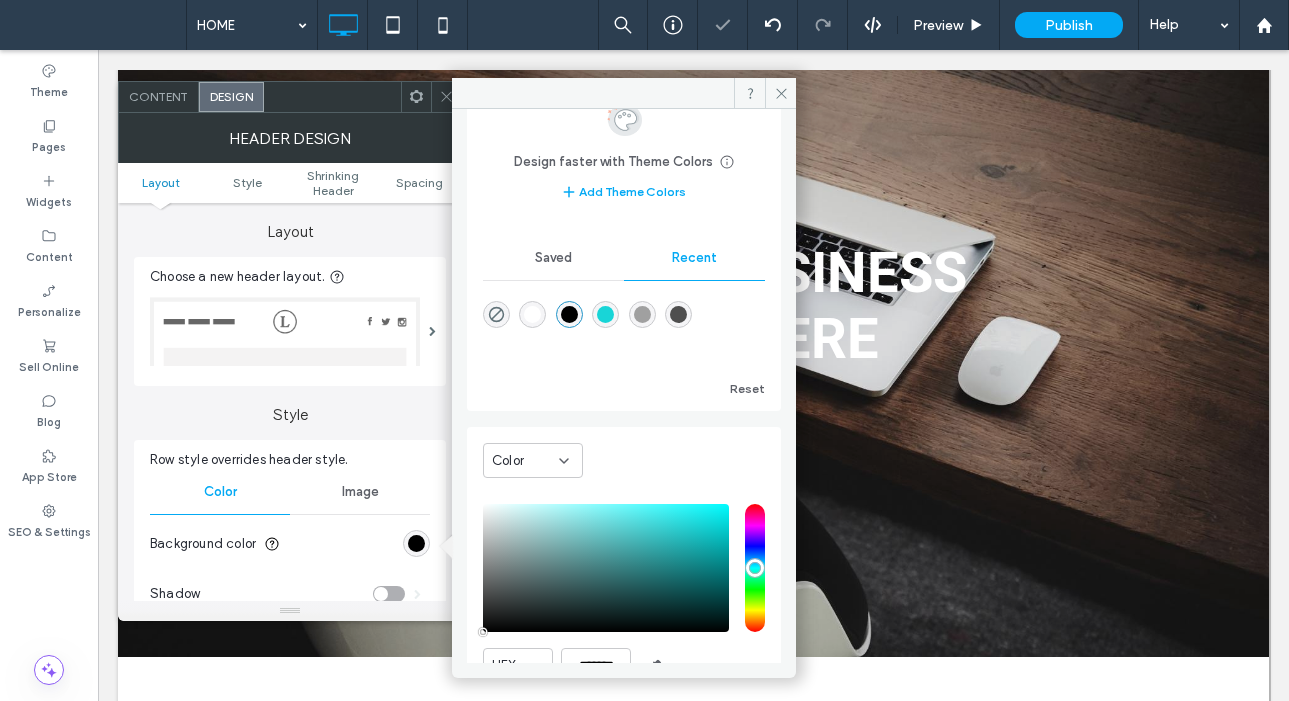 click at bounding box center [678, 314] 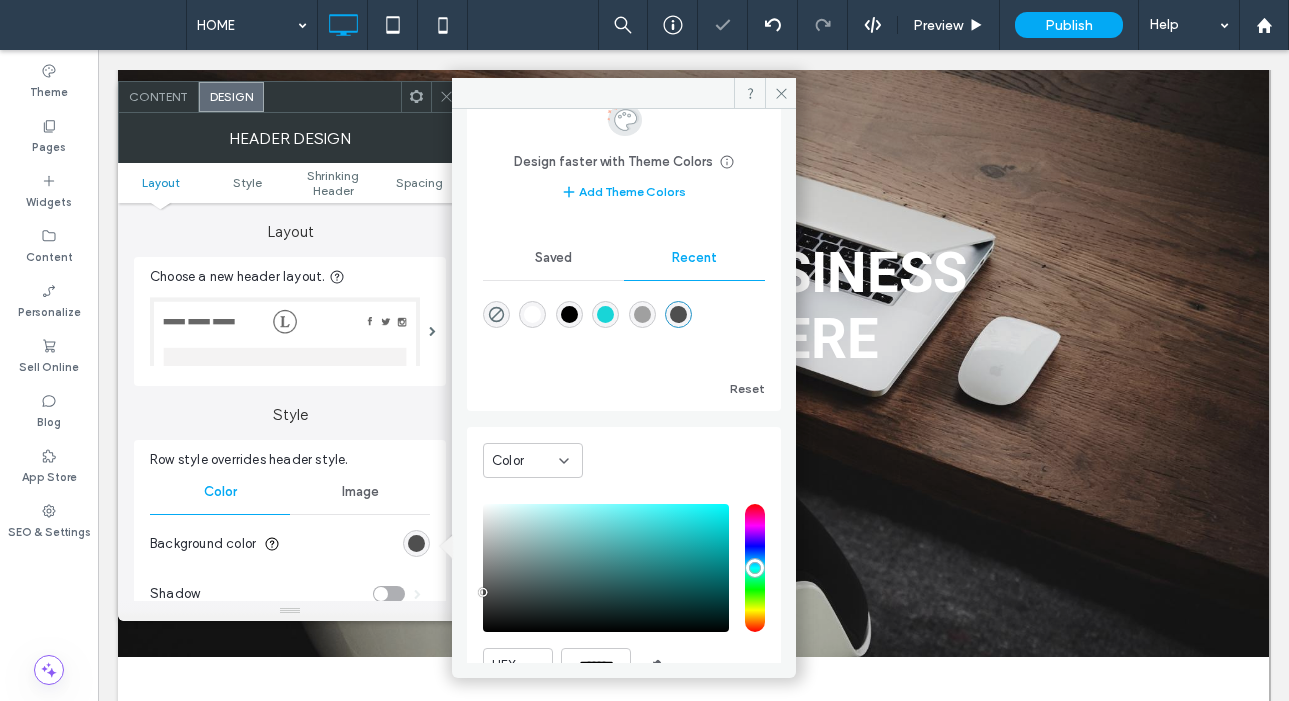 click on "Saved" at bounding box center [553, 258] 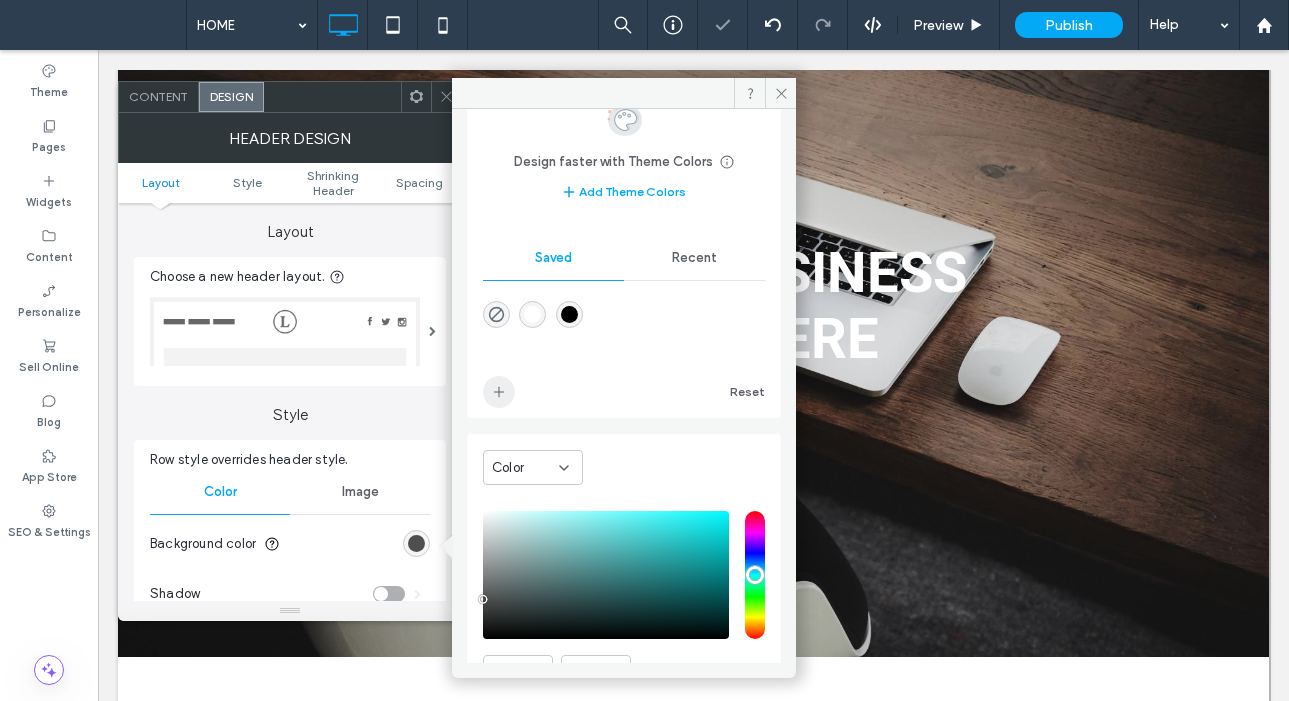 click 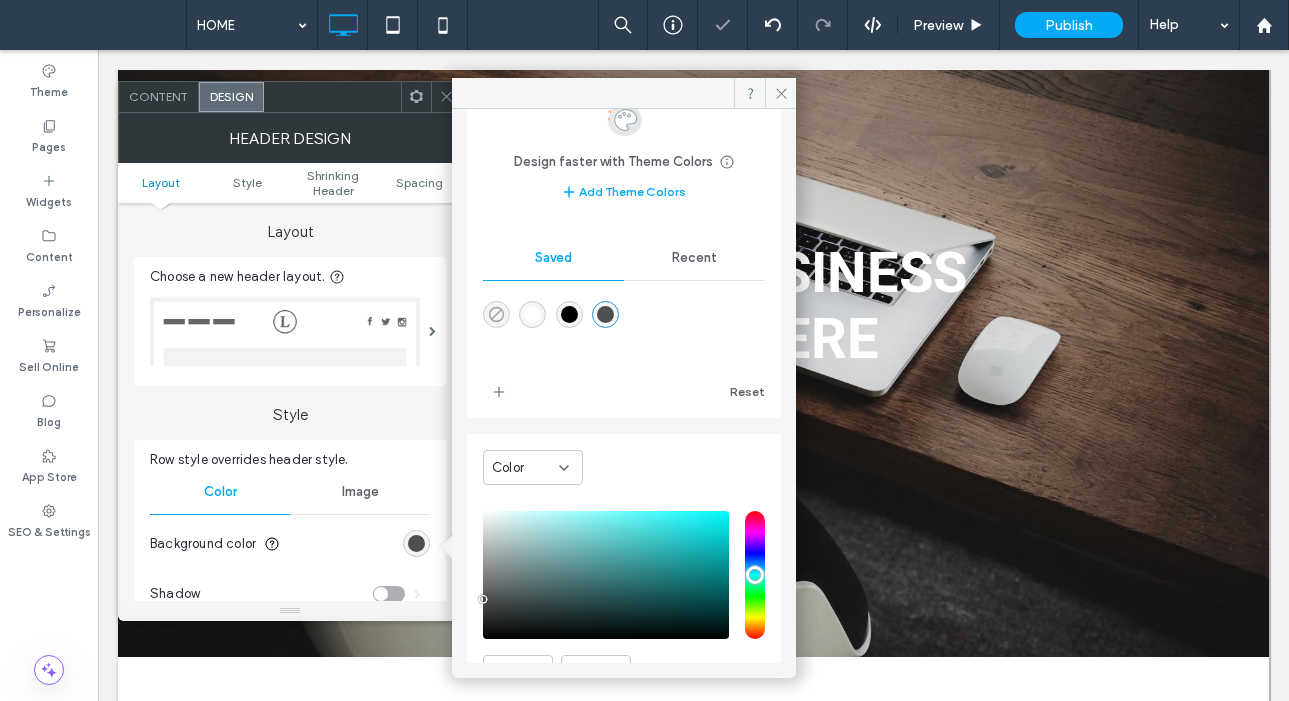click 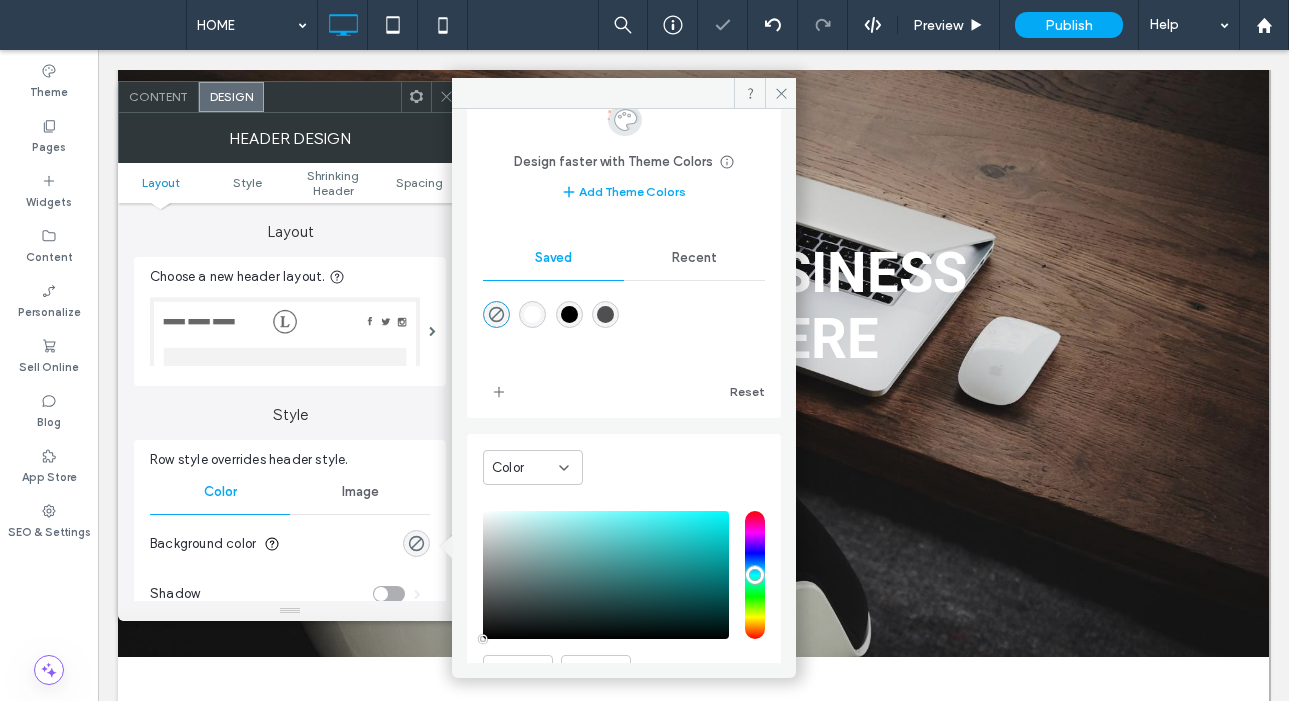 click at bounding box center [446, 97] 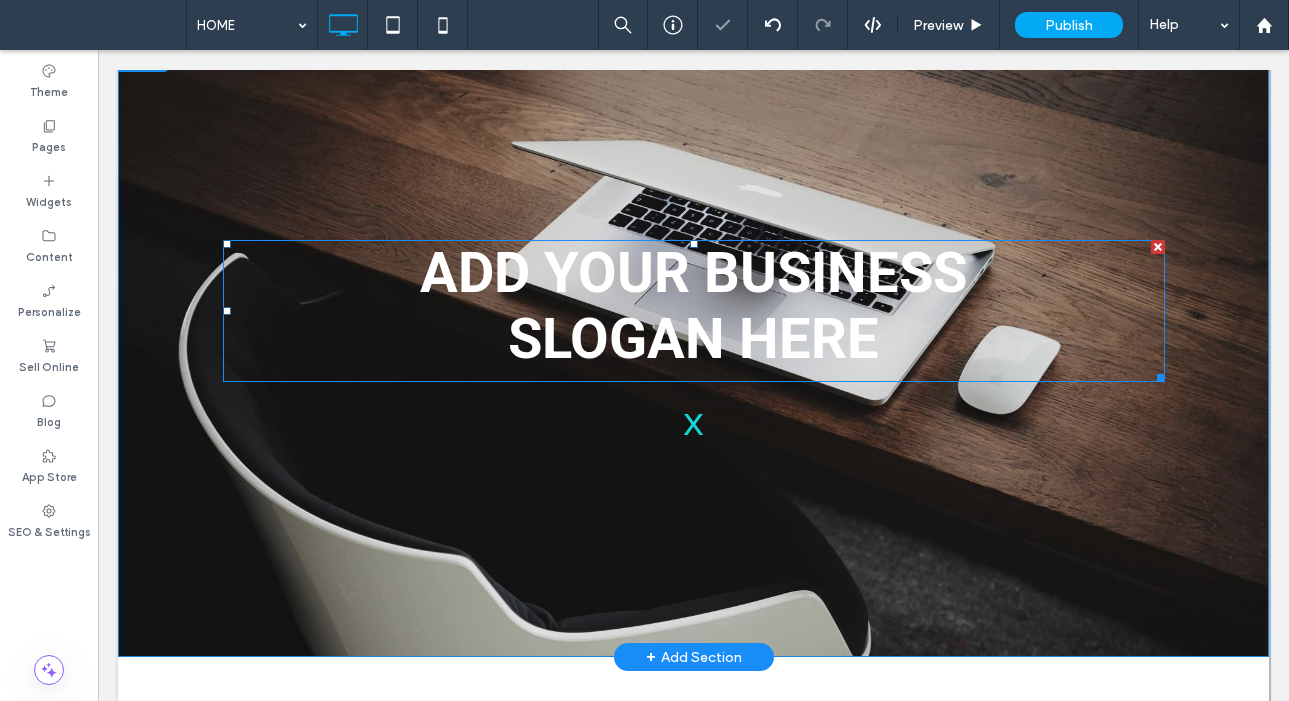 scroll, scrollTop: 0, scrollLeft: 0, axis: both 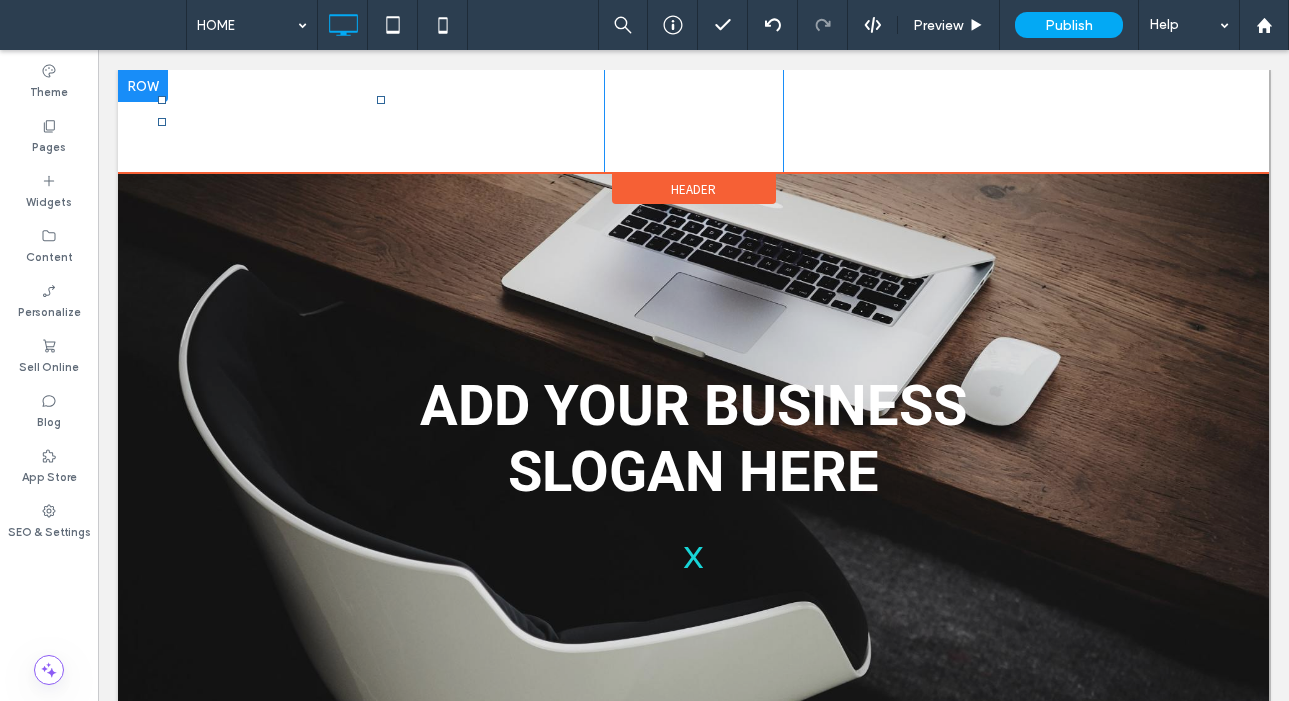 click at bounding box center [143, 86] 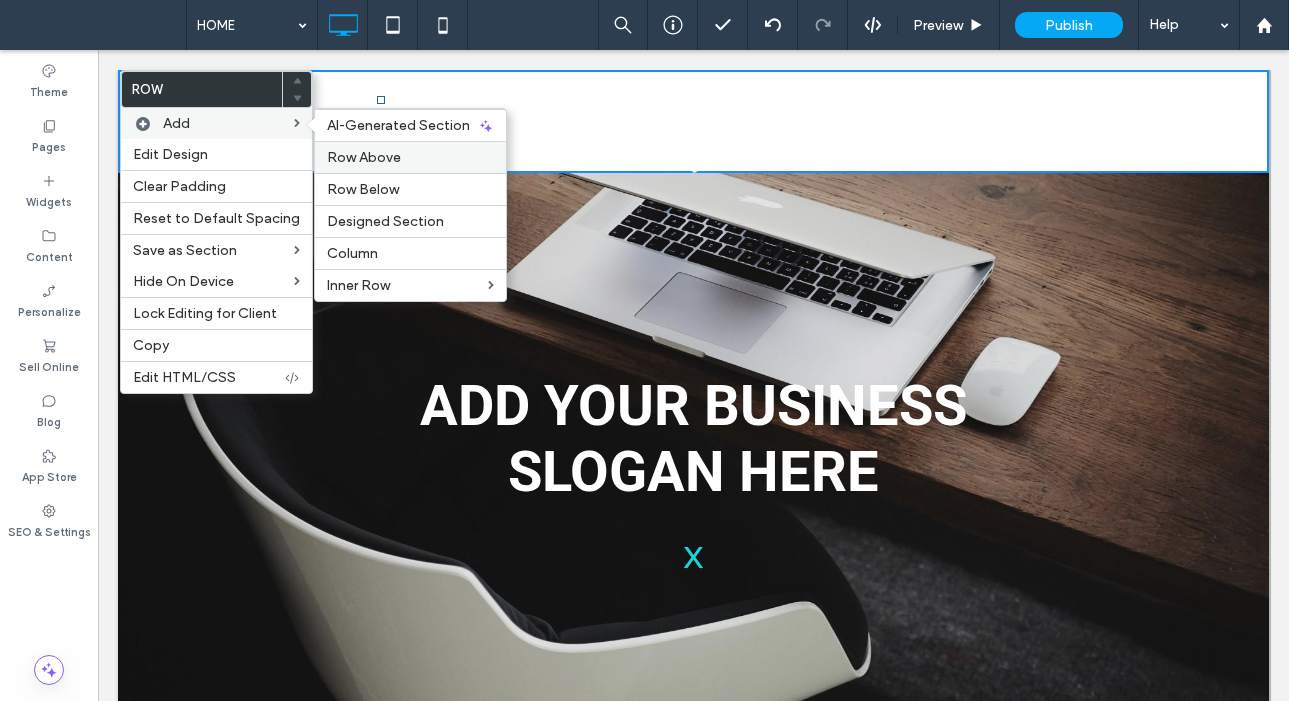click on "Row Above" at bounding box center (364, 157) 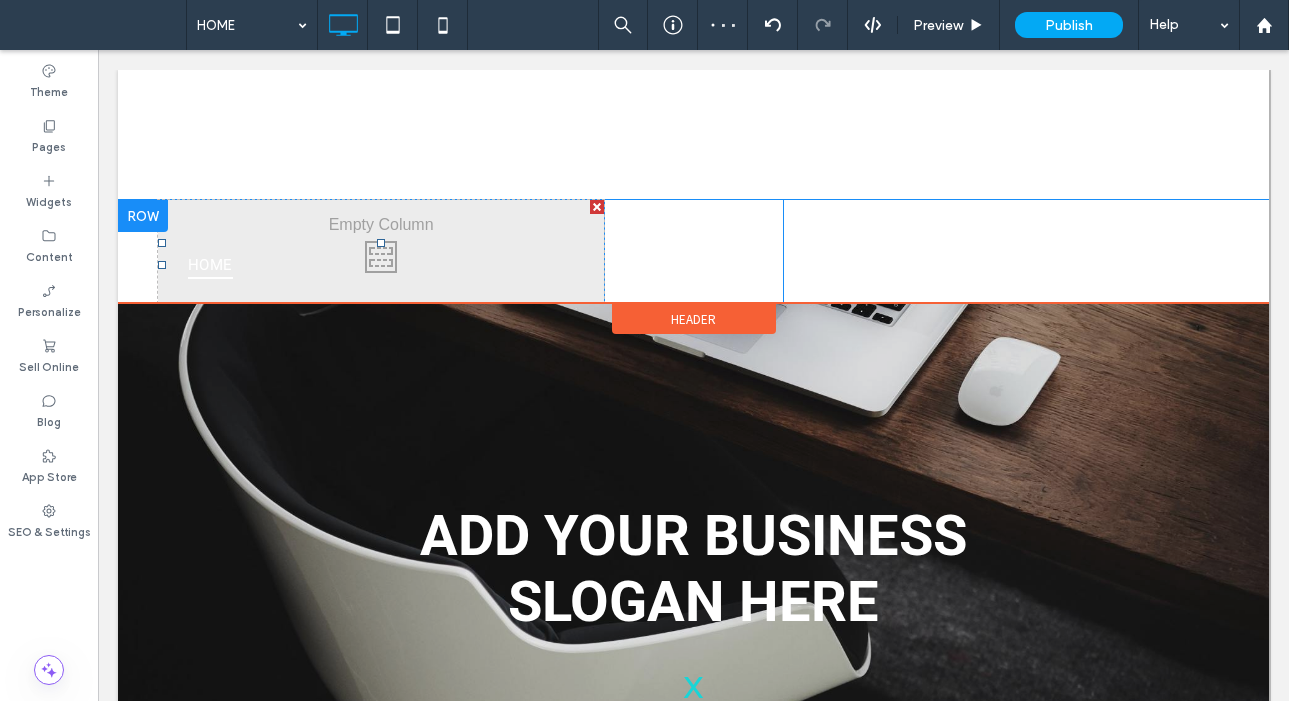 click at bounding box center (143, 216) 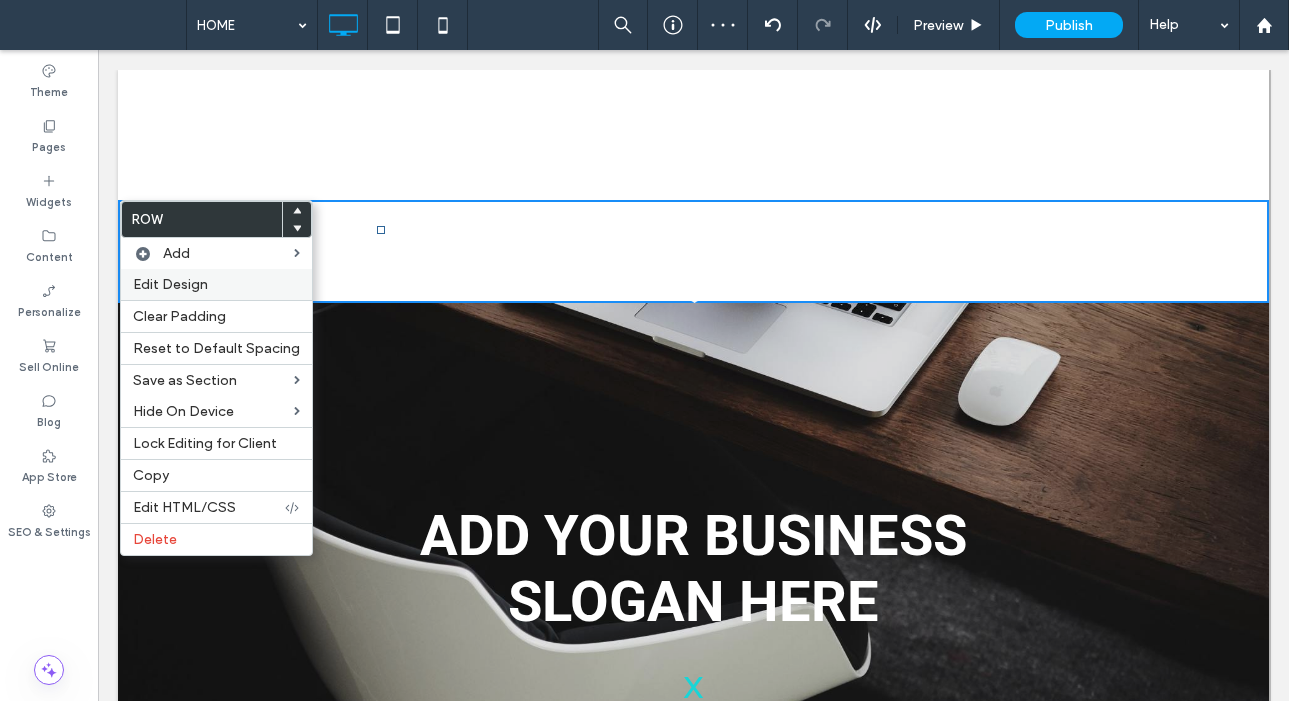 click on "Edit Design" at bounding box center (216, 284) 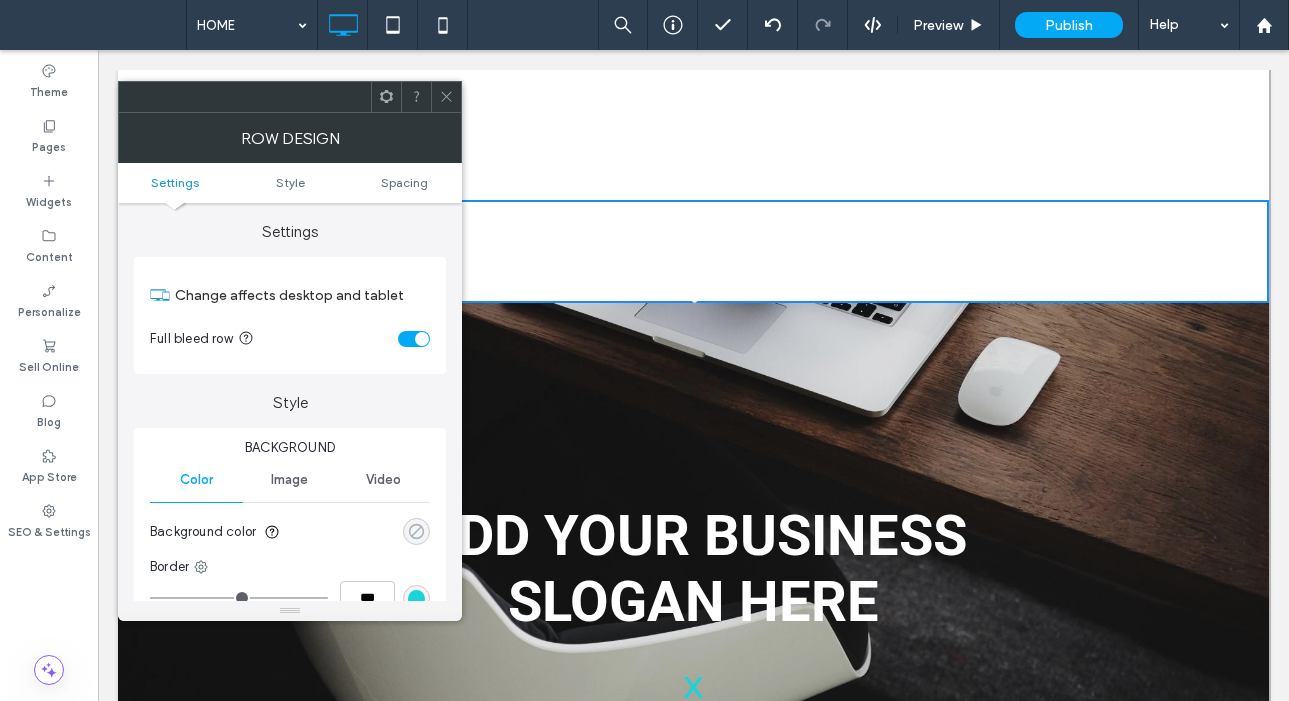 click at bounding box center [416, 531] 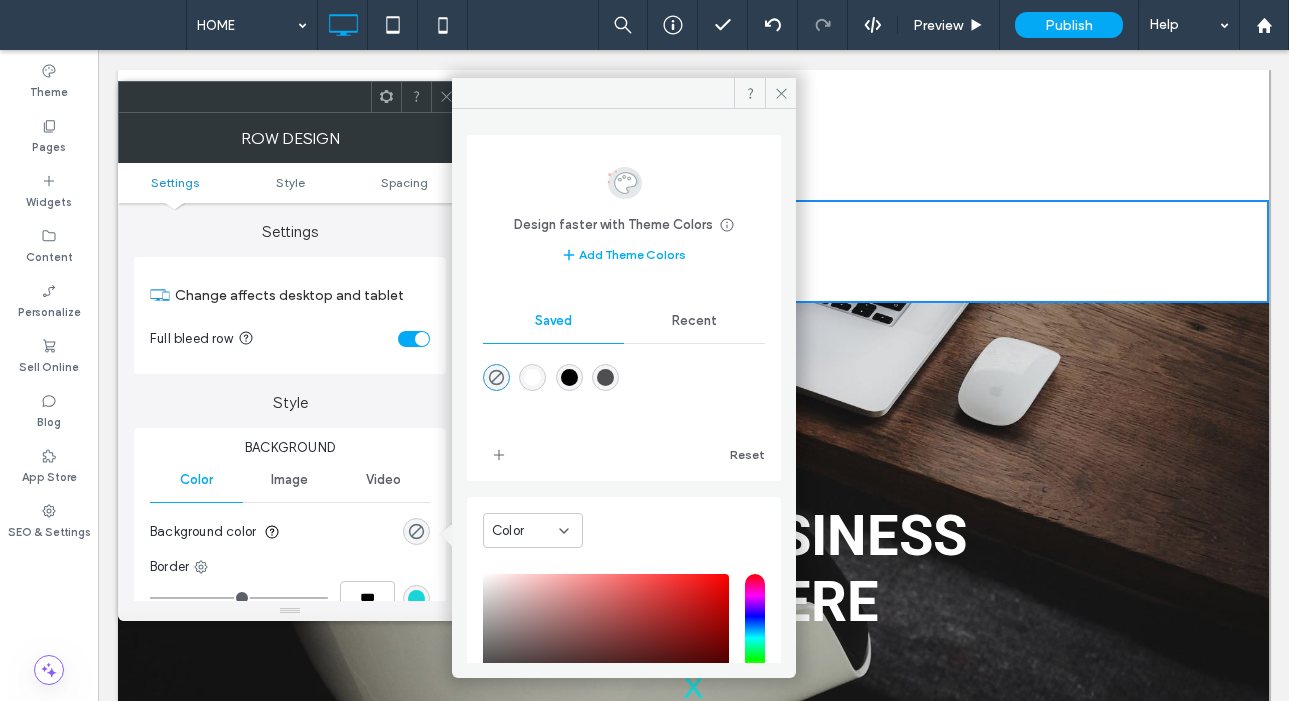 click at bounding box center (605, 377) 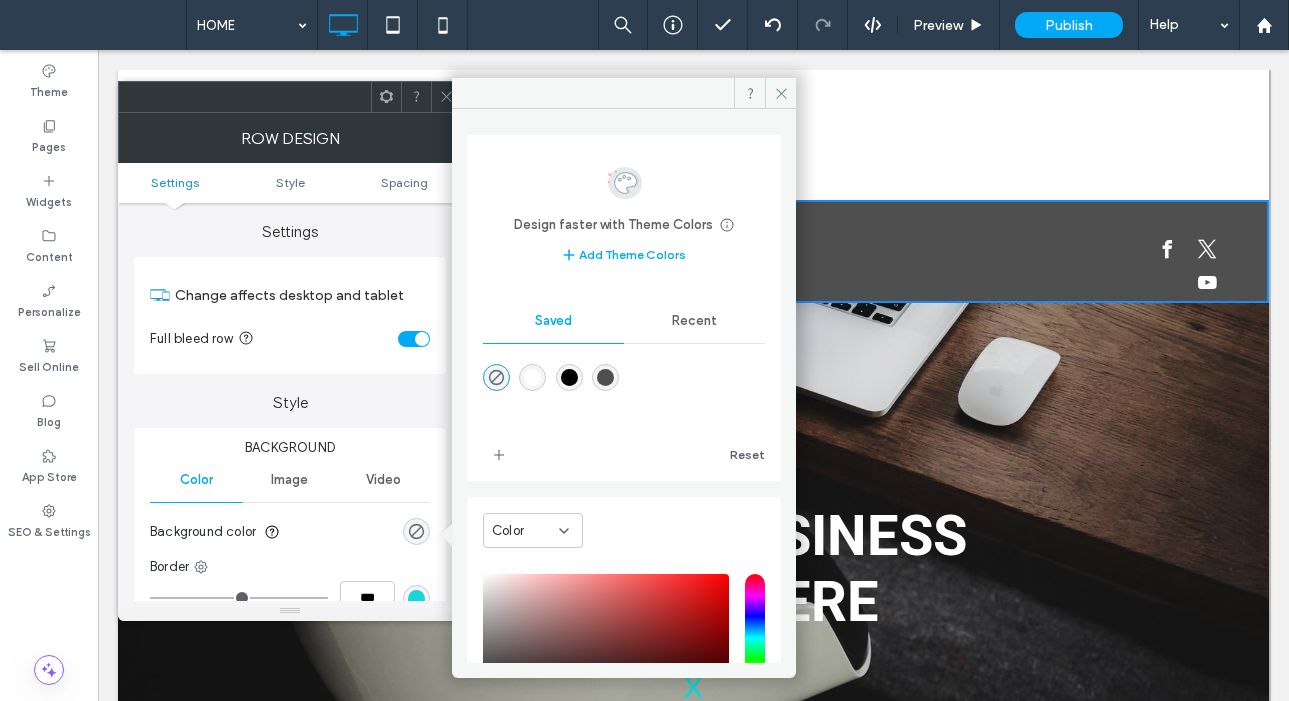 type on "*******" 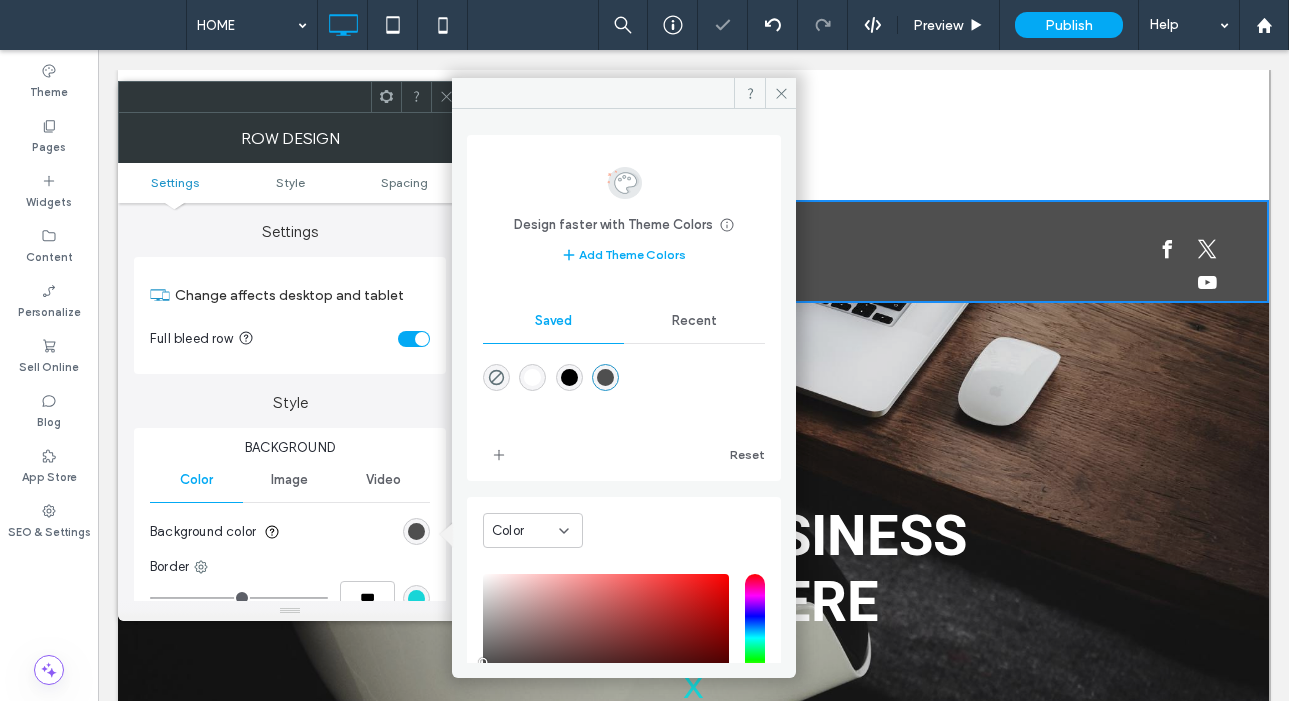 click 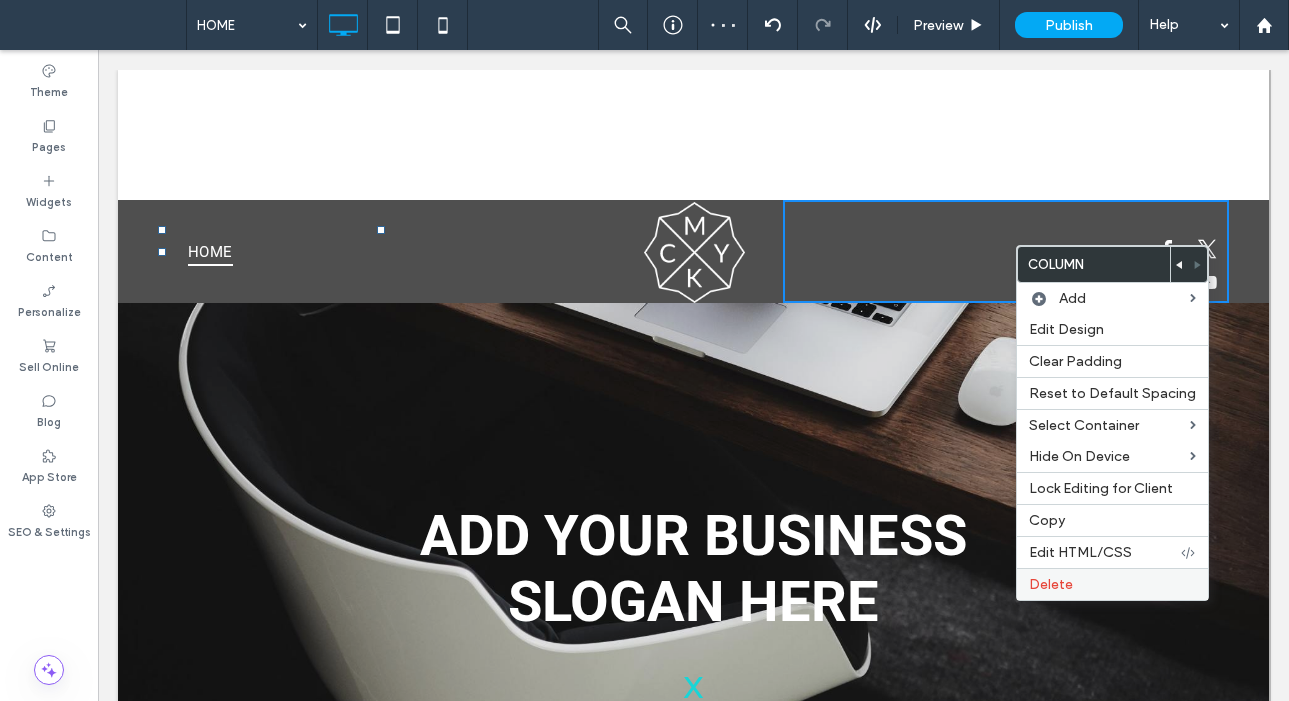 click on "Delete" at bounding box center (1112, 584) 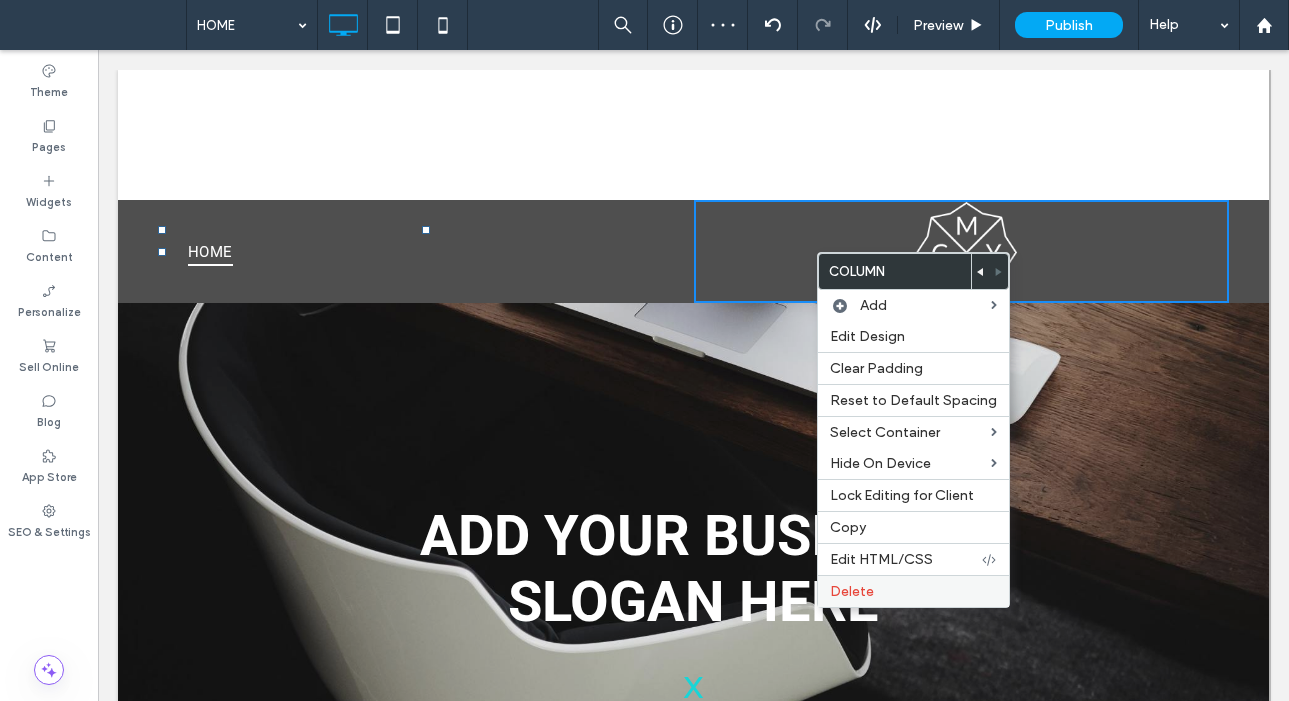 click on "Delete" at bounding box center [913, 591] 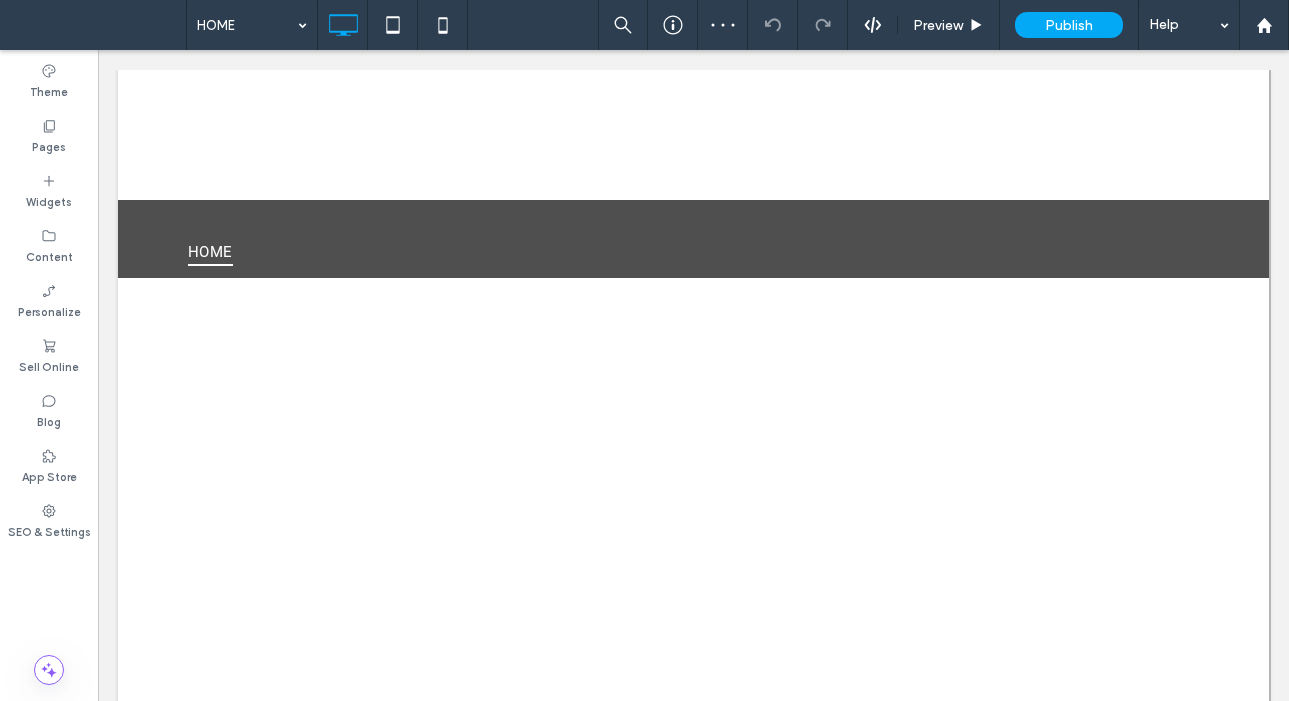 scroll, scrollTop: 1628, scrollLeft: 0, axis: vertical 